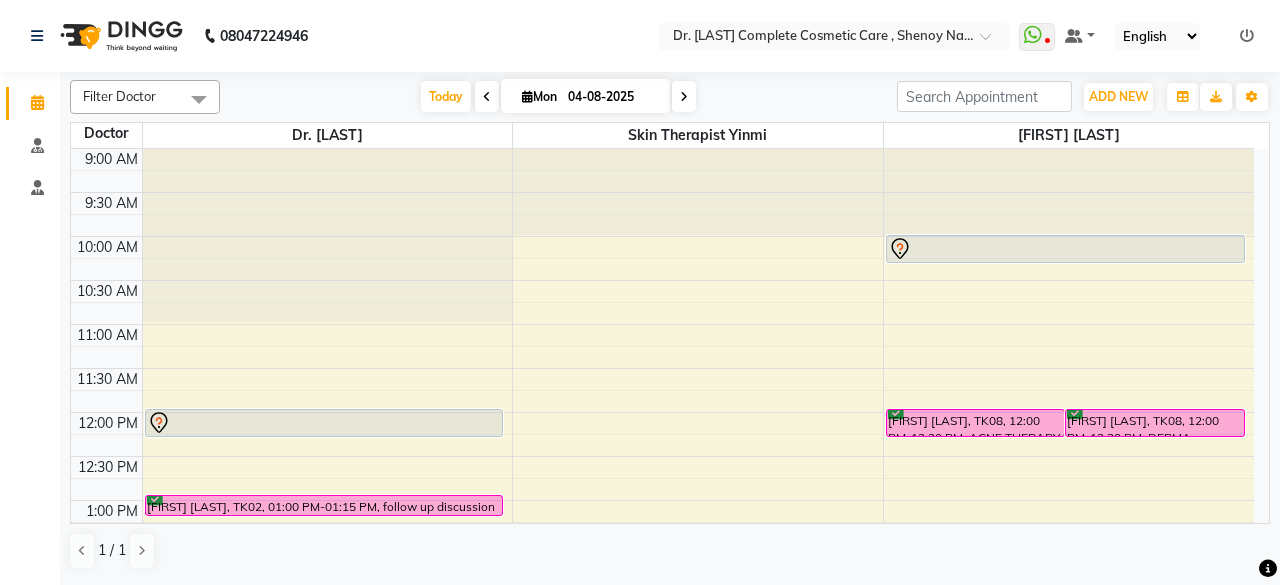 scroll, scrollTop: 0, scrollLeft: 0, axis: both 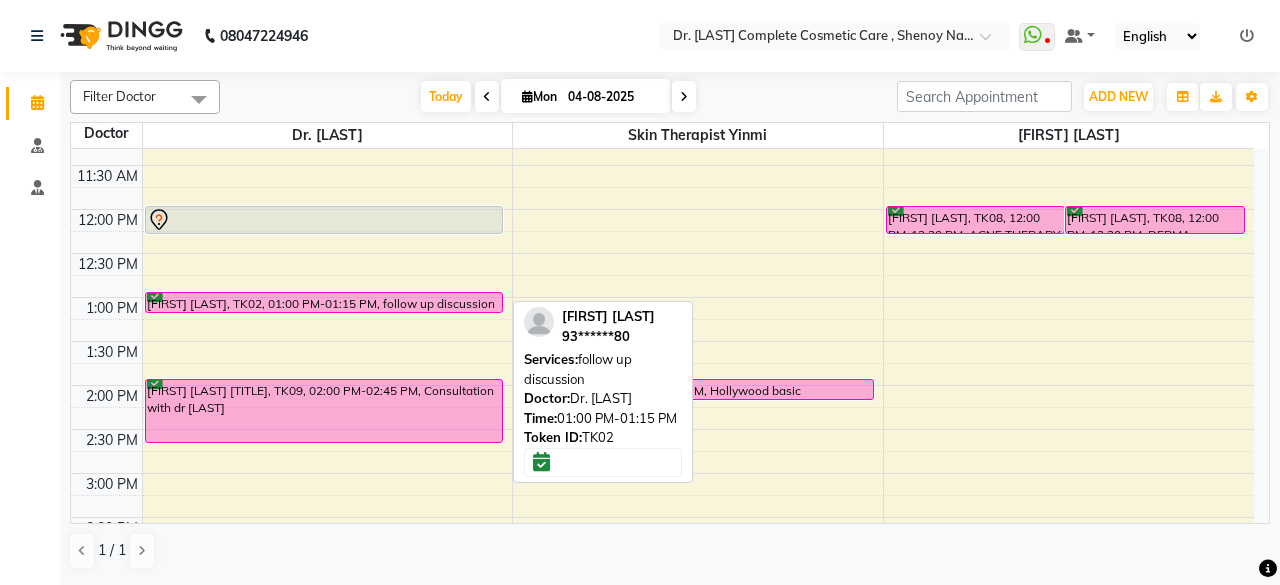 click at bounding box center (324, 312) 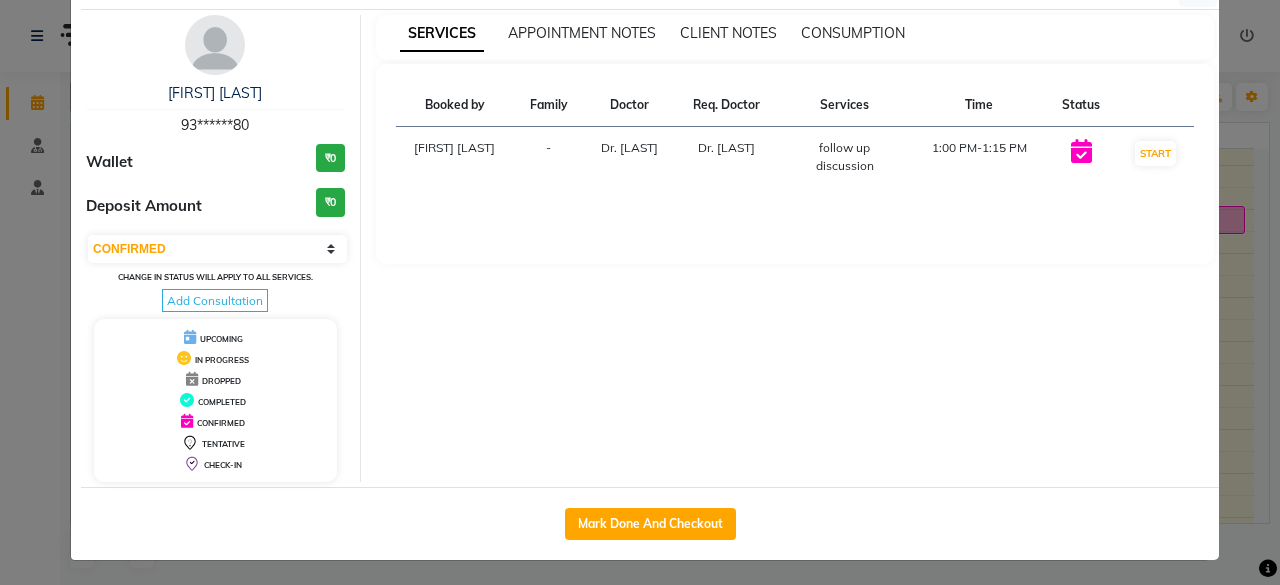 scroll, scrollTop: 0, scrollLeft: 0, axis: both 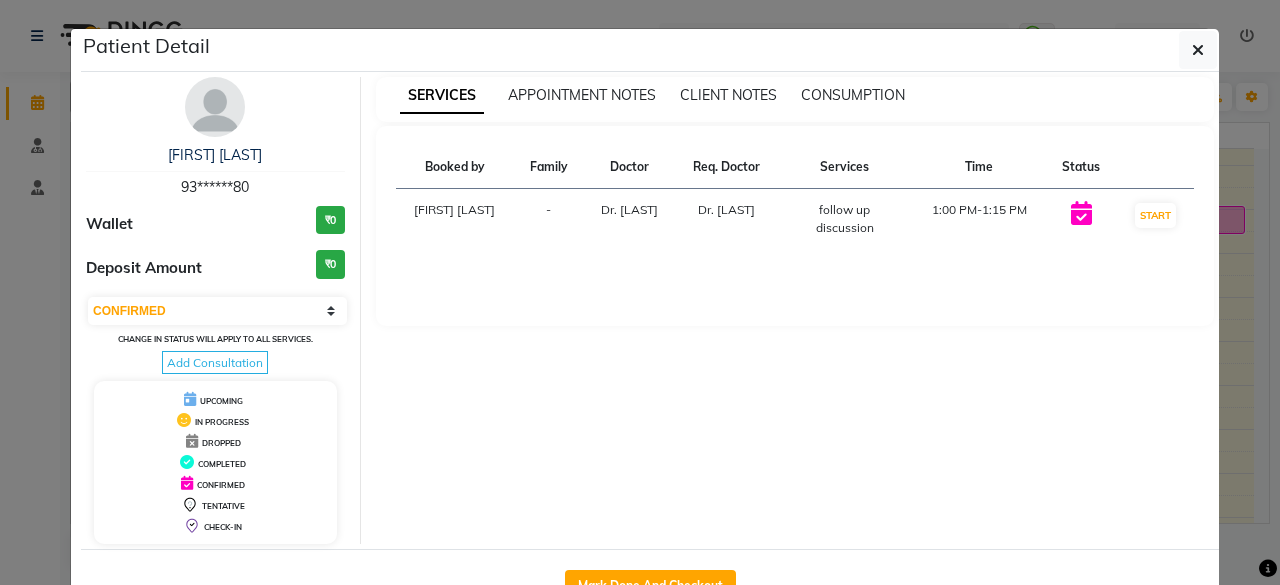 drag, startPoint x: 1178, startPoint y: 53, endPoint x: 610, endPoint y: 308, distance: 622.6146 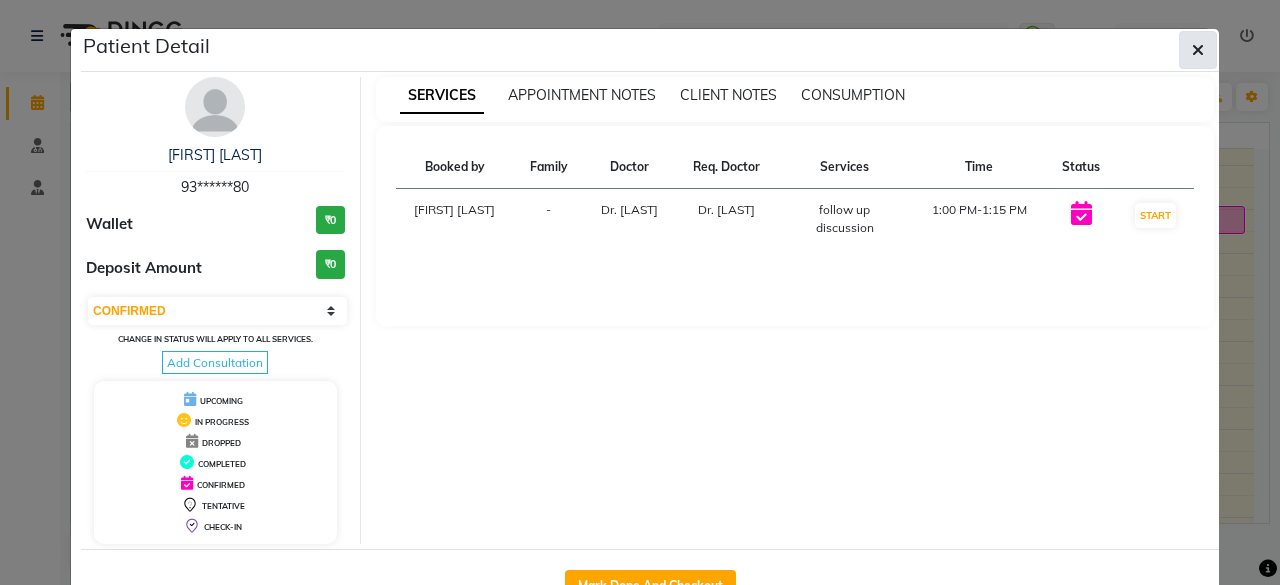 click 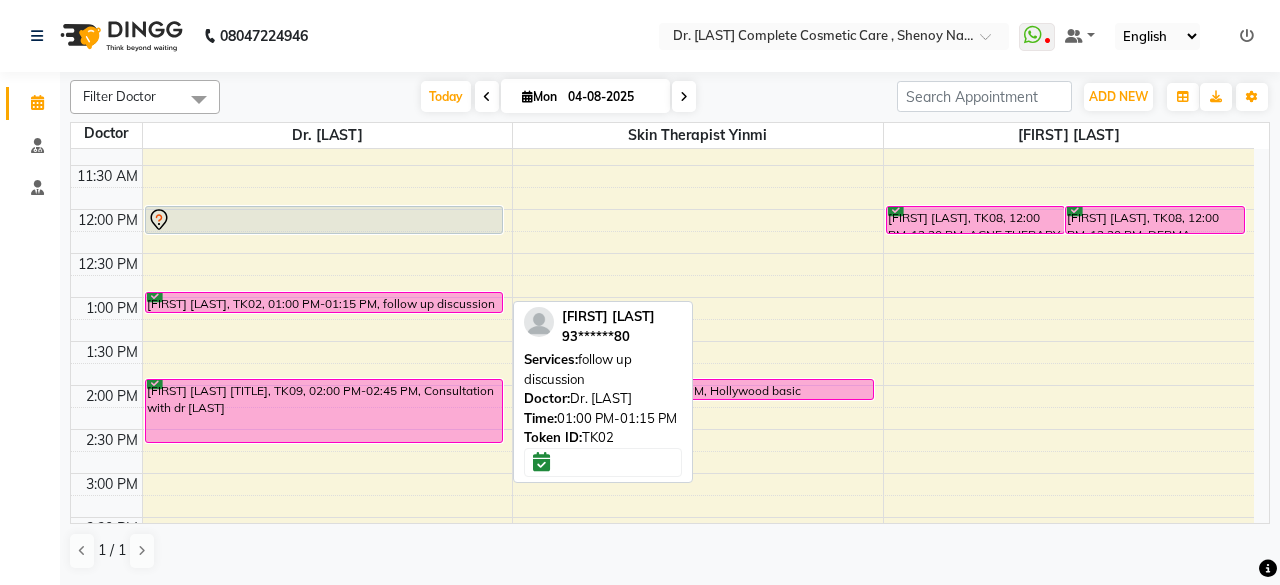 click on "[FIRST] [LAST], TK02, 01:00 PM-01:15 PM, follow up discussion" at bounding box center [324, 302] 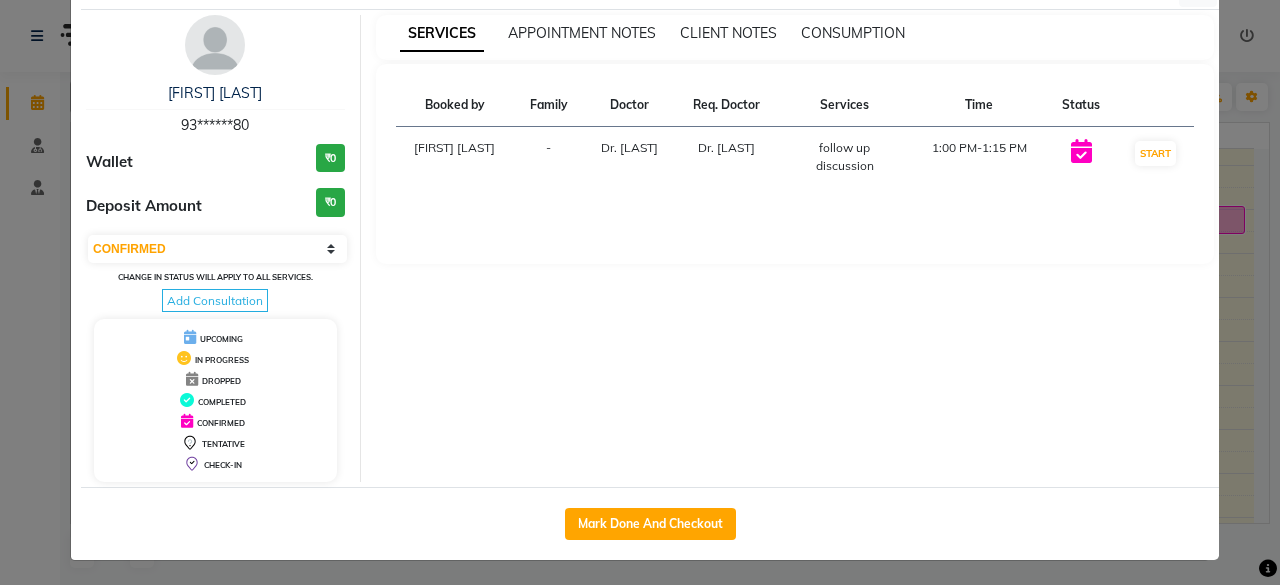 scroll, scrollTop: 0, scrollLeft: 0, axis: both 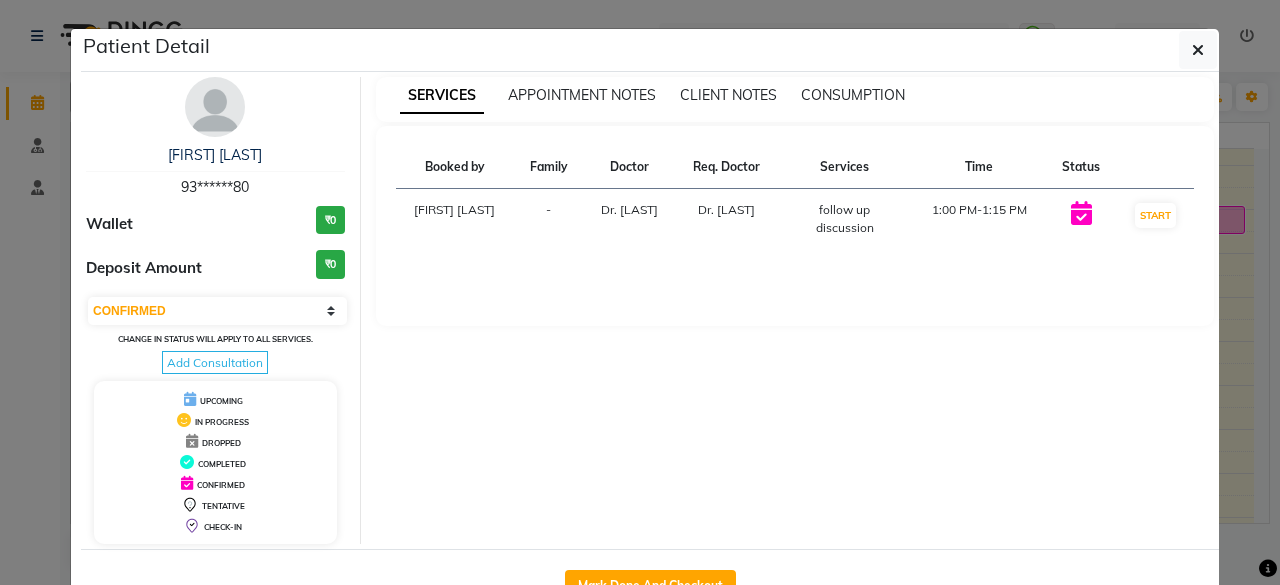 click on "SERVICES APPOINTMENT NOTES CLIENT NOTES CONSUMPTION" at bounding box center [795, 99] 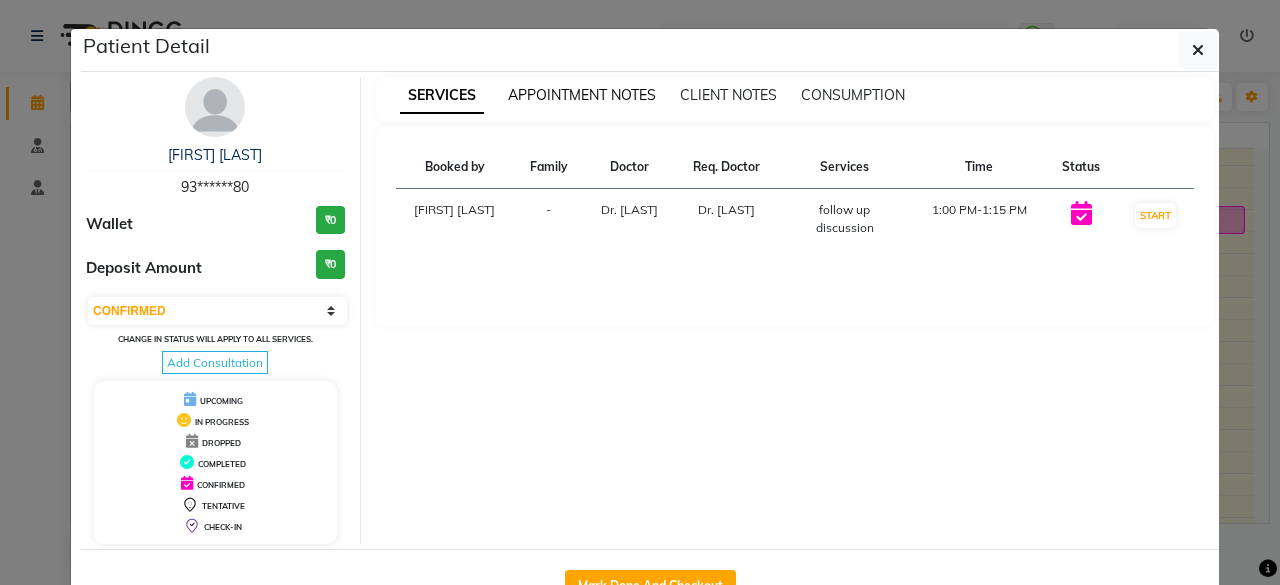 click on "APPOINTMENT NOTES" at bounding box center [582, 95] 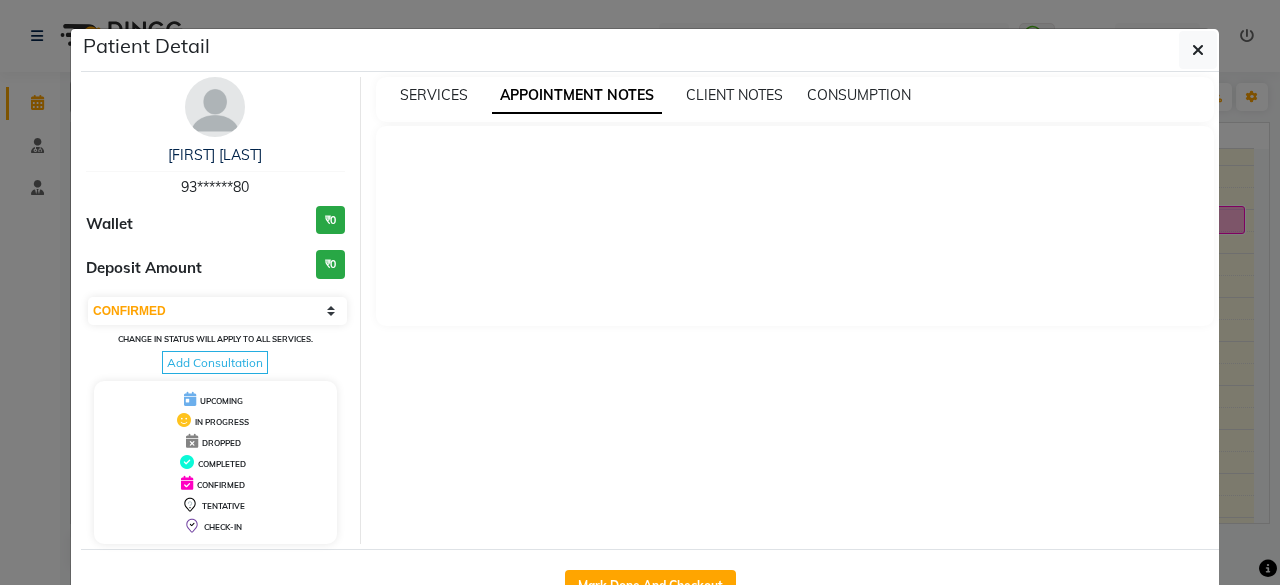 click on "SERVICES" at bounding box center (434, 95) 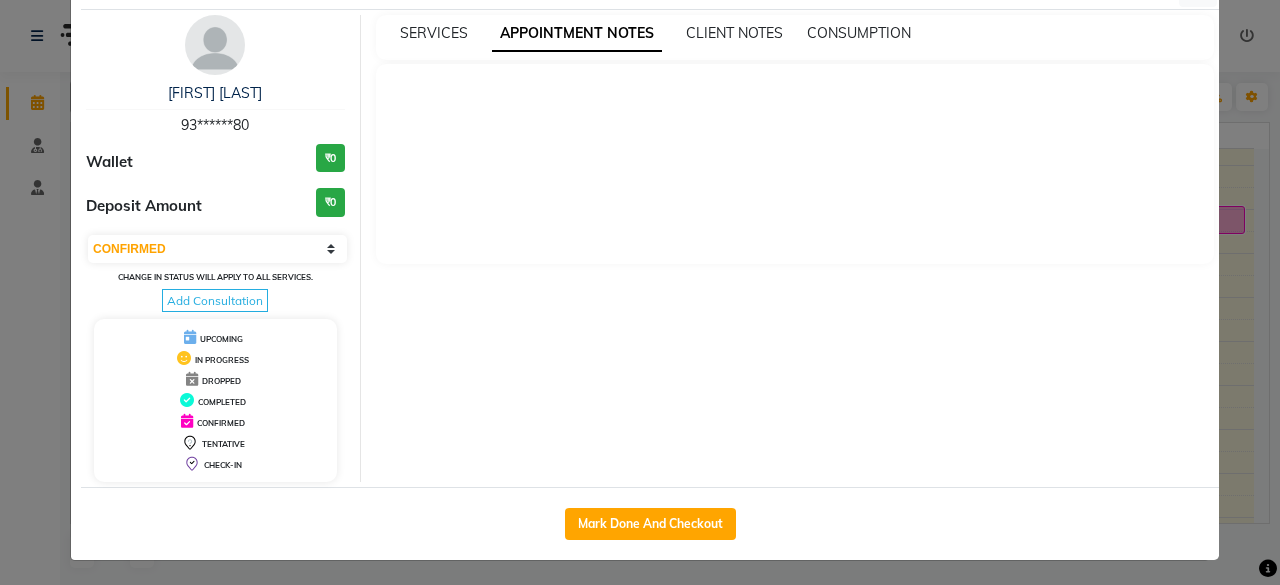 scroll, scrollTop: 0, scrollLeft: 0, axis: both 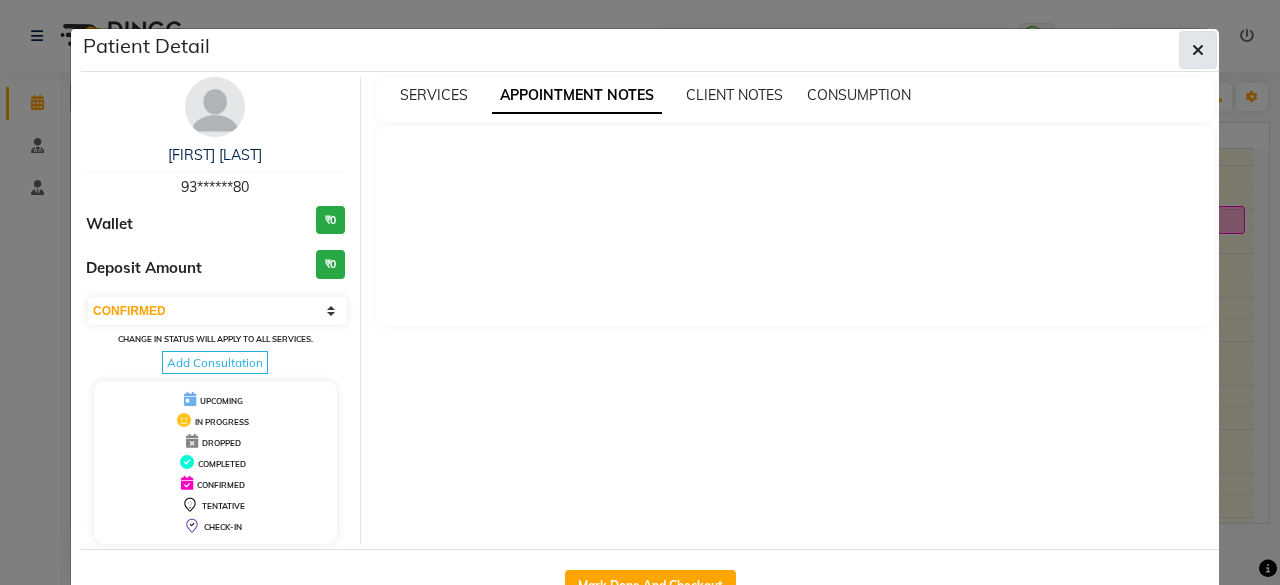 click 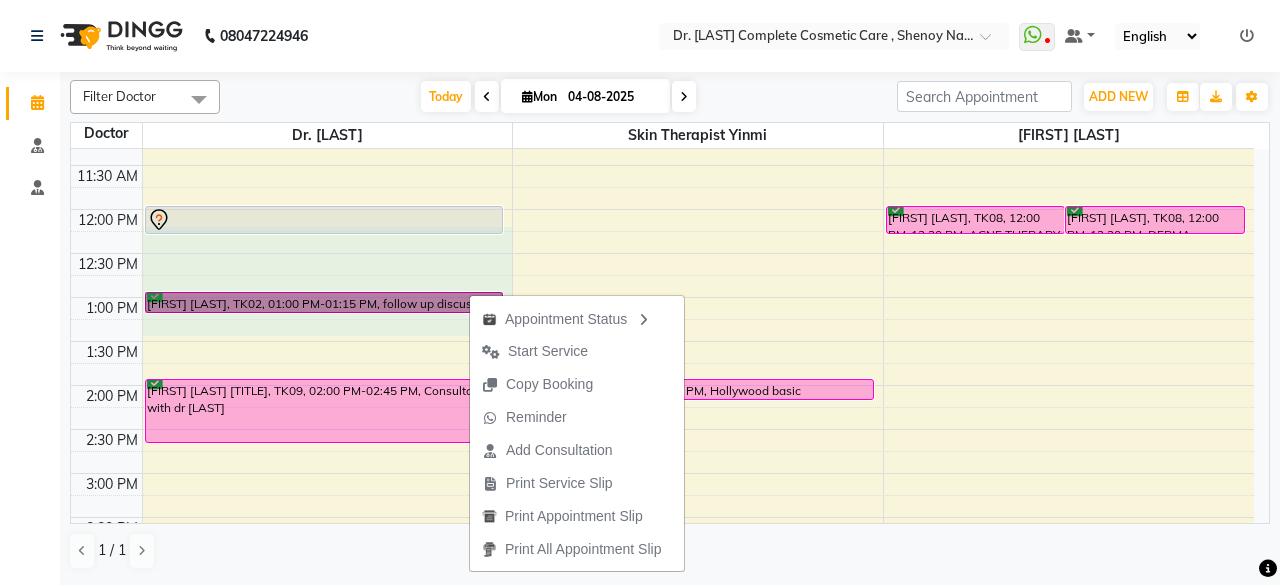 drag, startPoint x: 486, startPoint y: 241, endPoint x: 435, endPoint y: 331, distance: 103.44564 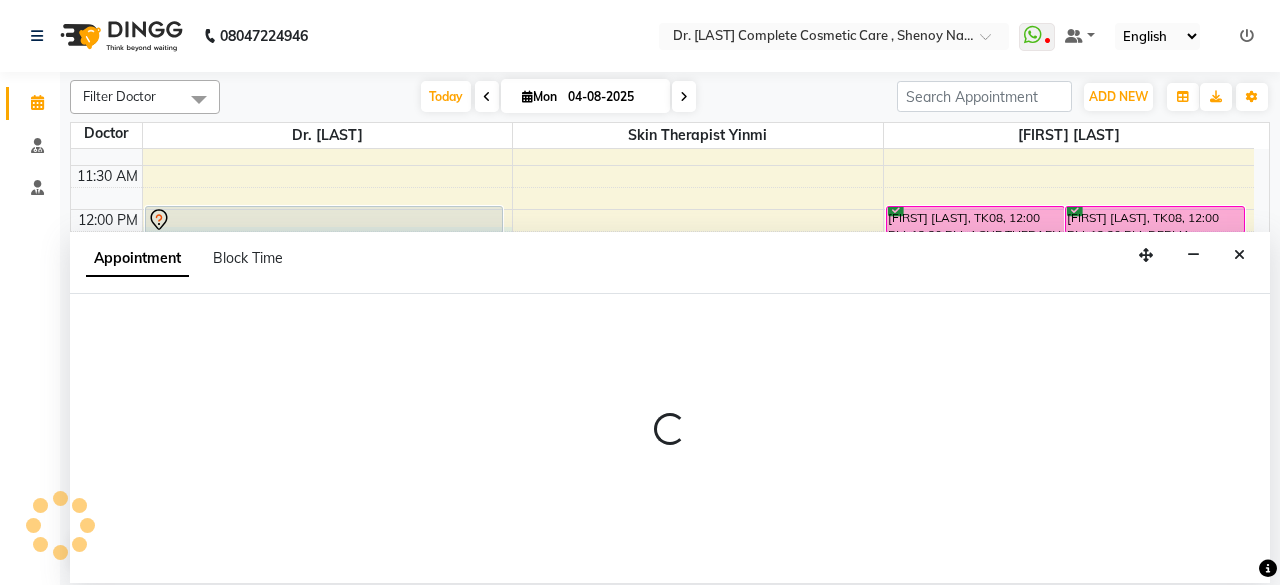 select on "67035" 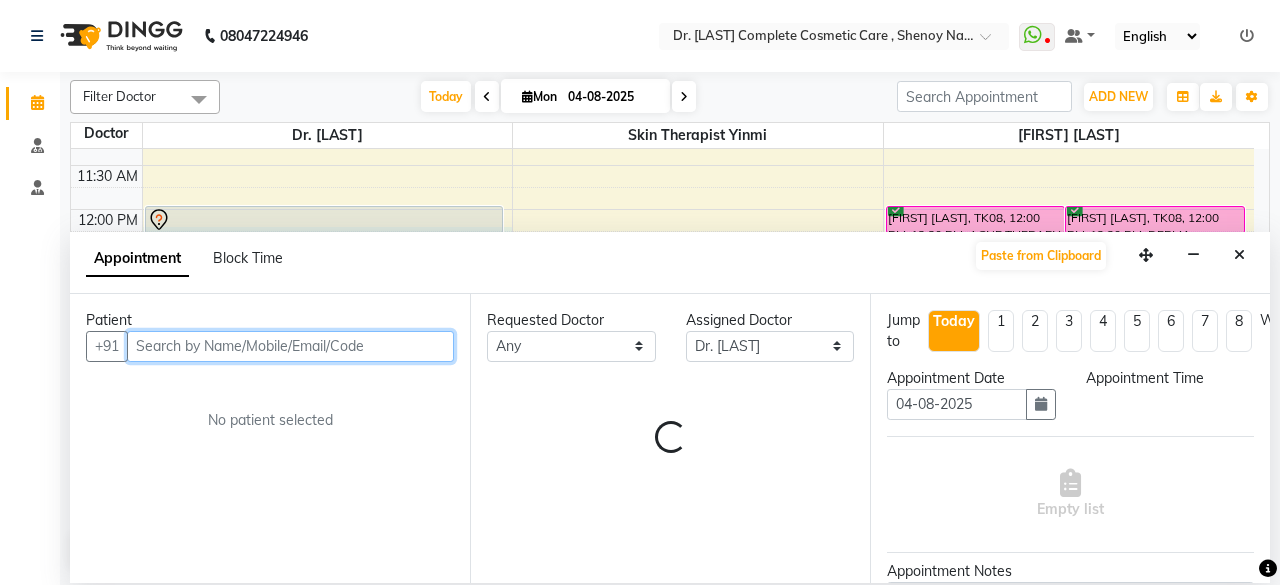 select on "735" 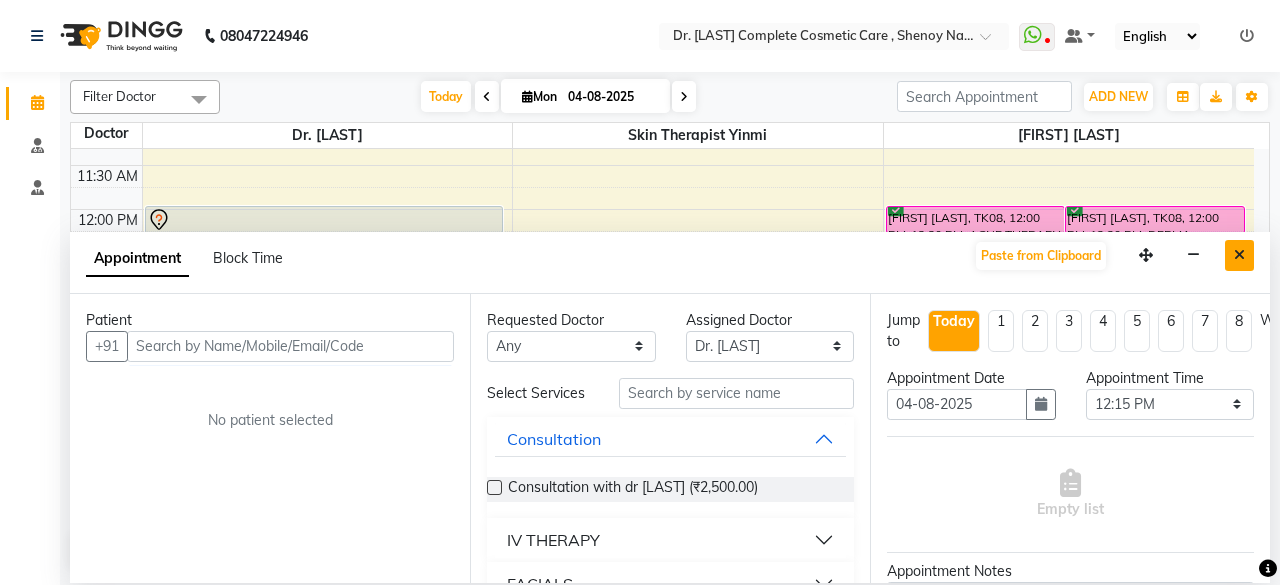click at bounding box center [1239, 255] 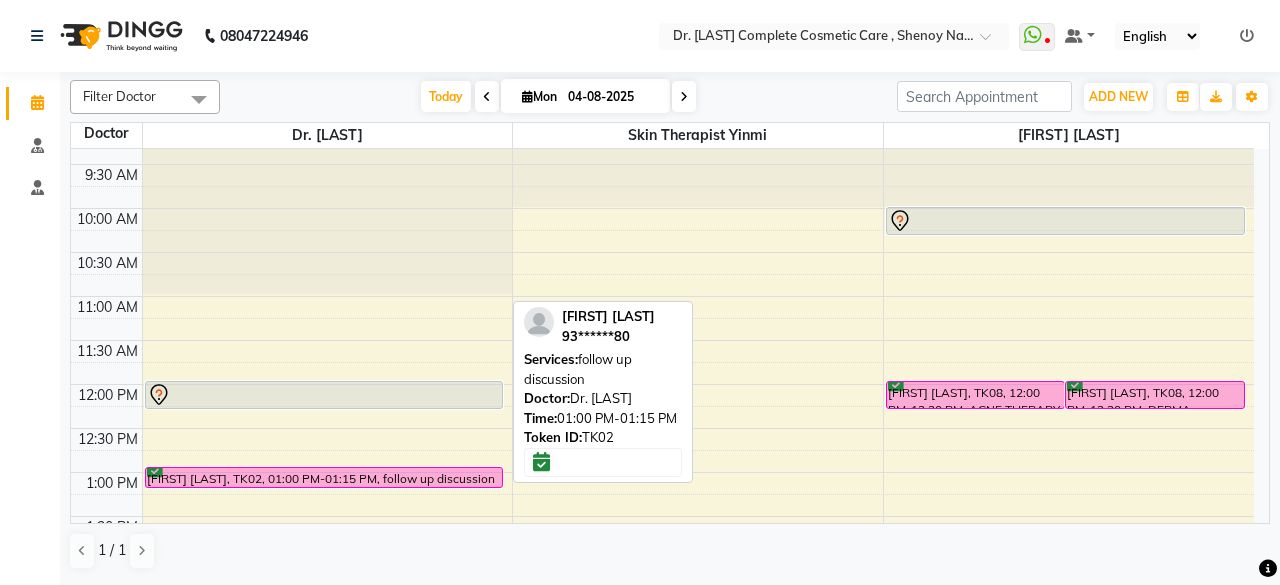 scroll, scrollTop: 23, scrollLeft: 0, axis: vertical 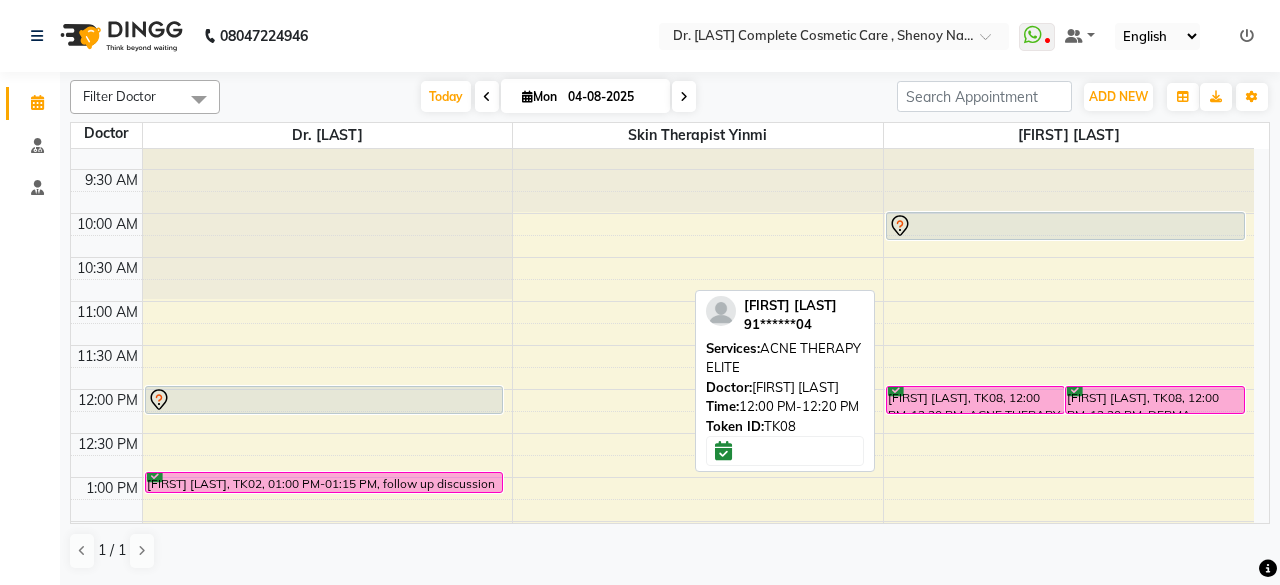 click on "[FIRST] [LAST], TK08, 12:00 PM-12:20 PM, ACNE THERAPY ELITE" at bounding box center [975, 400] 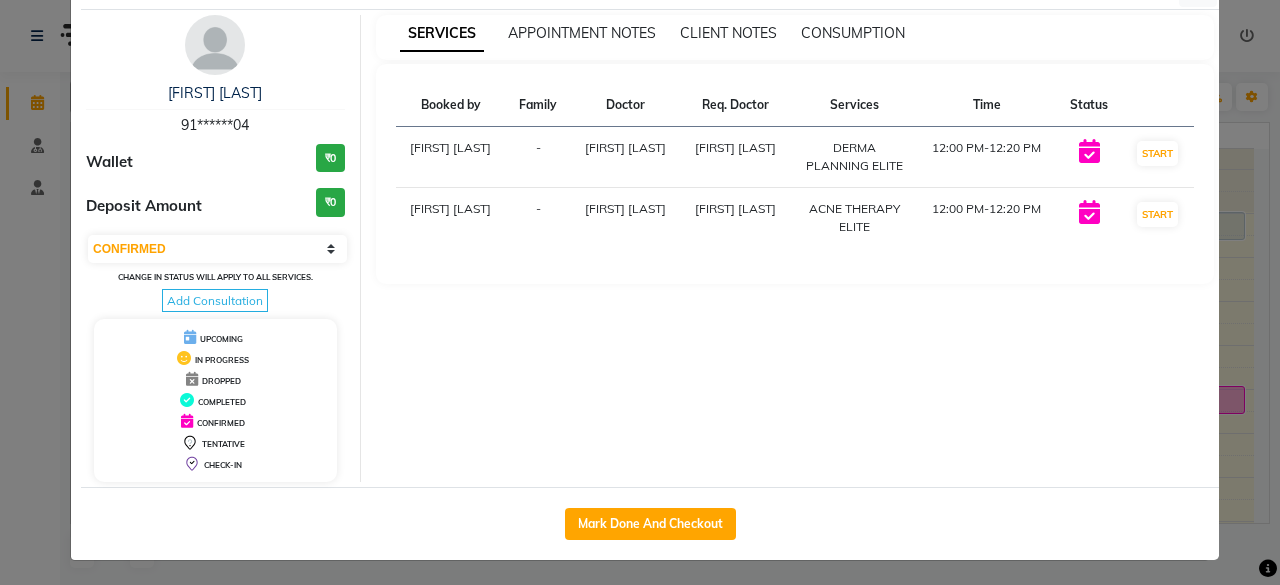 scroll, scrollTop: 0, scrollLeft: 0, axis: both 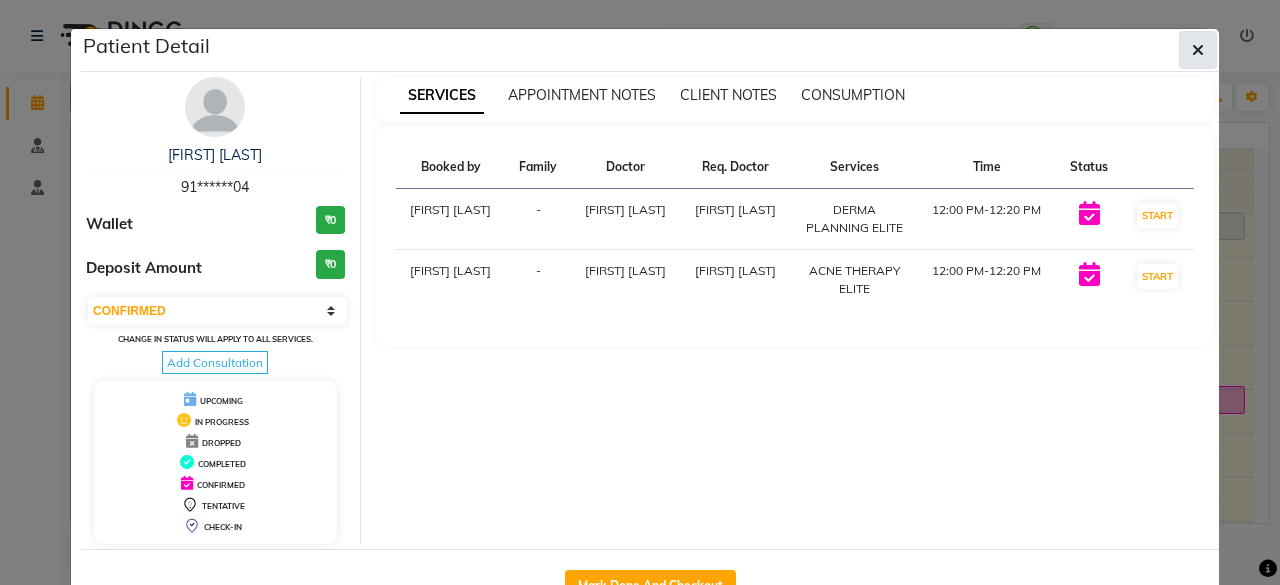 click 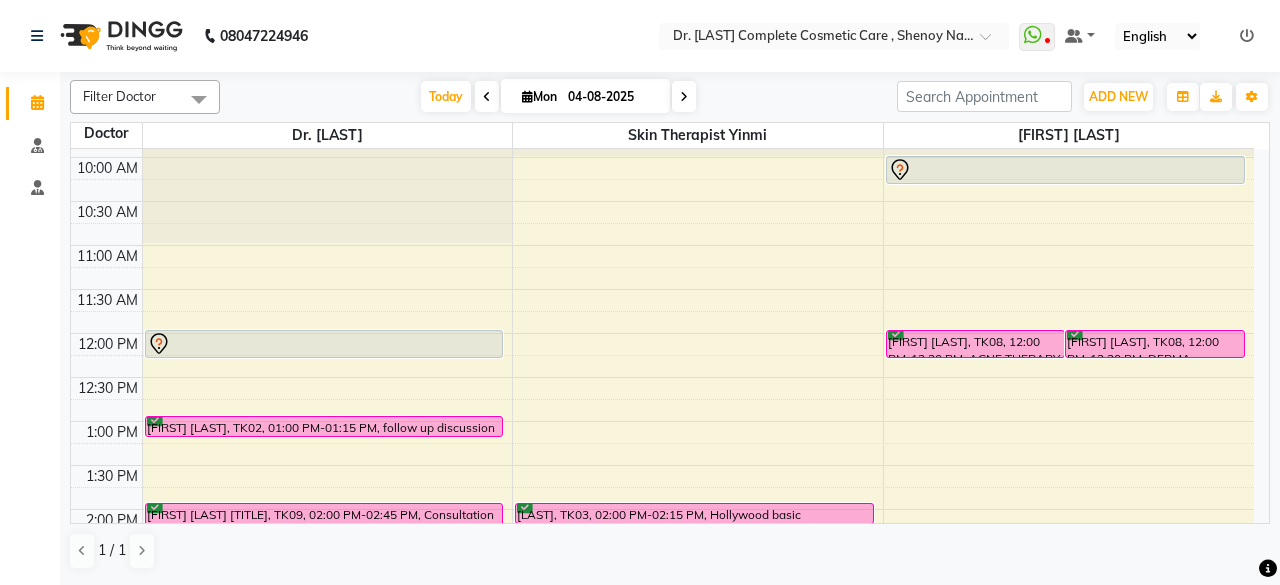 scroll, scrollTop: 82, scrollLeft: 0, axis: vertical 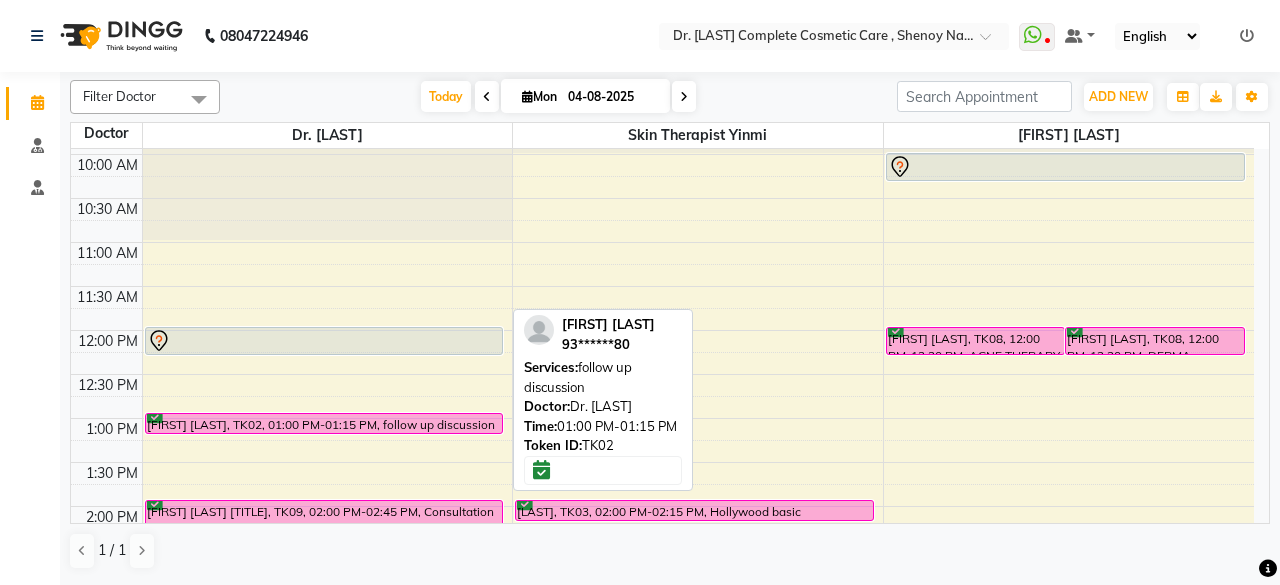 click on "[FIRST] [LAST], TK02, 01:00 PM-01:15 PM, follow up discussion" at bounding box center (324, 423) 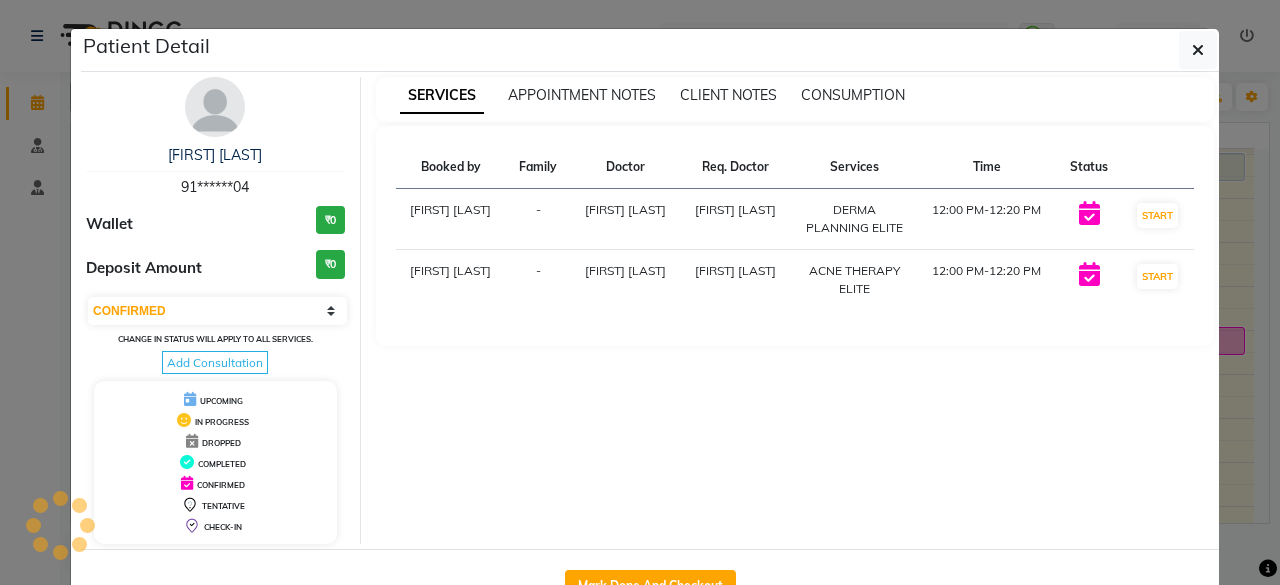 scroll, scrollTop: 18, scrollLeft: 0, axis: vertical 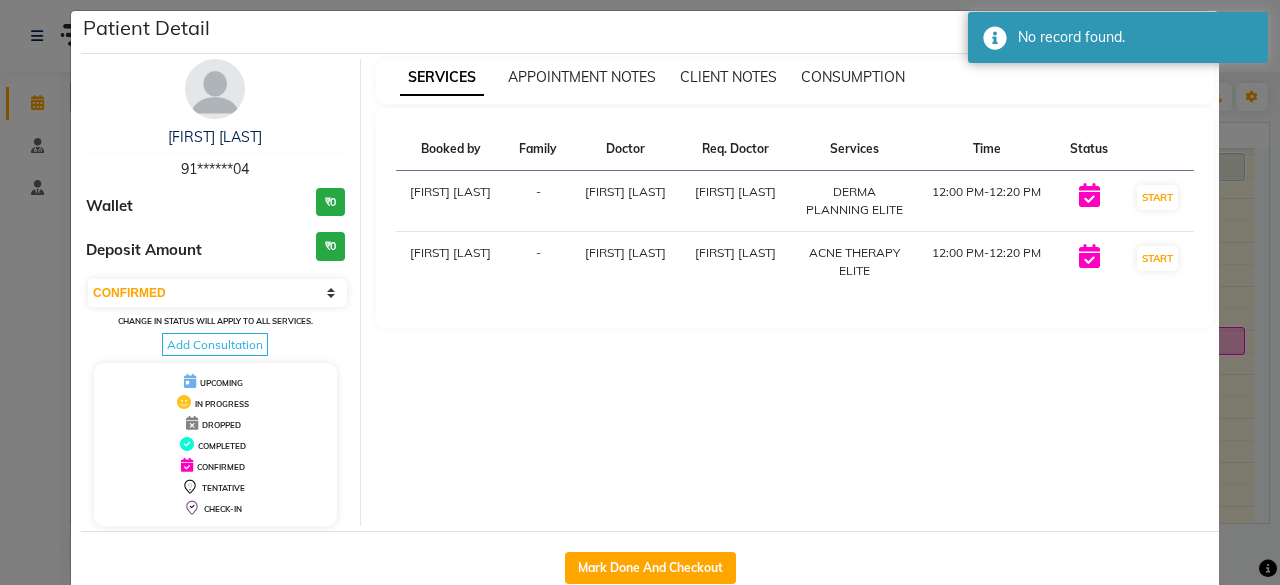 click on "SERVICES APPOINTMENT NOTES CLIENT NOTES CONSUMPTION Booked by Family Doctor Req. Doctor Services Time Status  [FIRST] [LAST]  - [FIRST] [LAST] [FIRST] [LAST]  DERMA PLANNING ELITE   12:00 PM-12:20 PM   START   [FIRST] [LAST]  - [FIRST] [LAST] [FIRST] [LAST]  ACNE THERAPY ELITE   12:00 PM-12:20 PM   START" at bounding box center [795, 292] 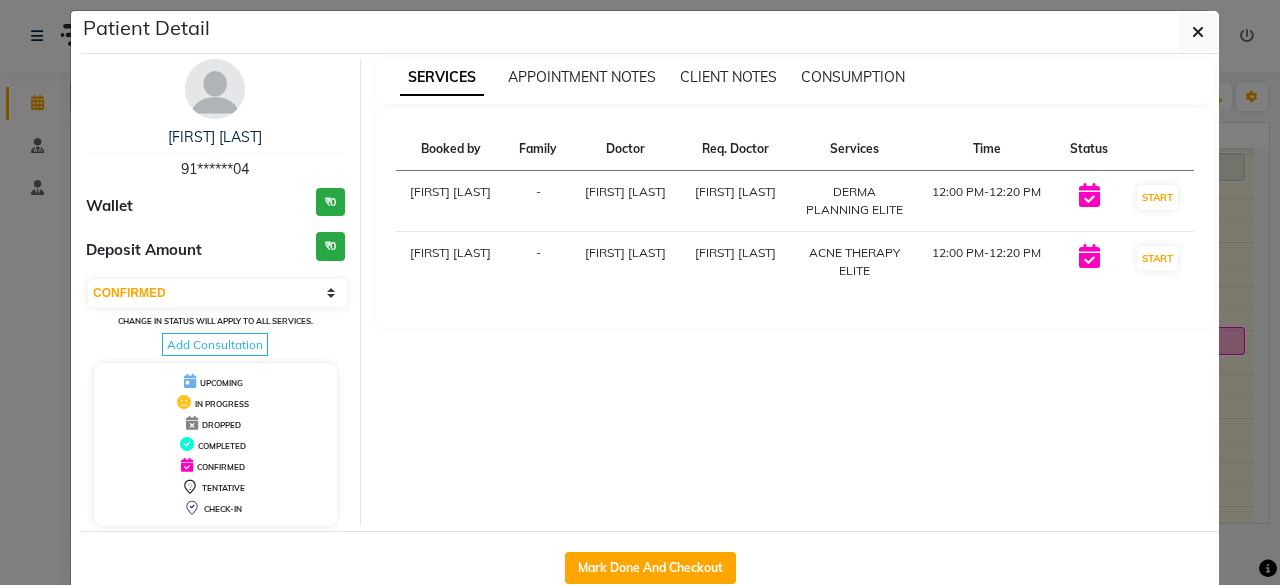 drag, startPoint x: 1192, startPoint y: 38, endPoint x: 878, endPoint y: 289, distance: 401.9913 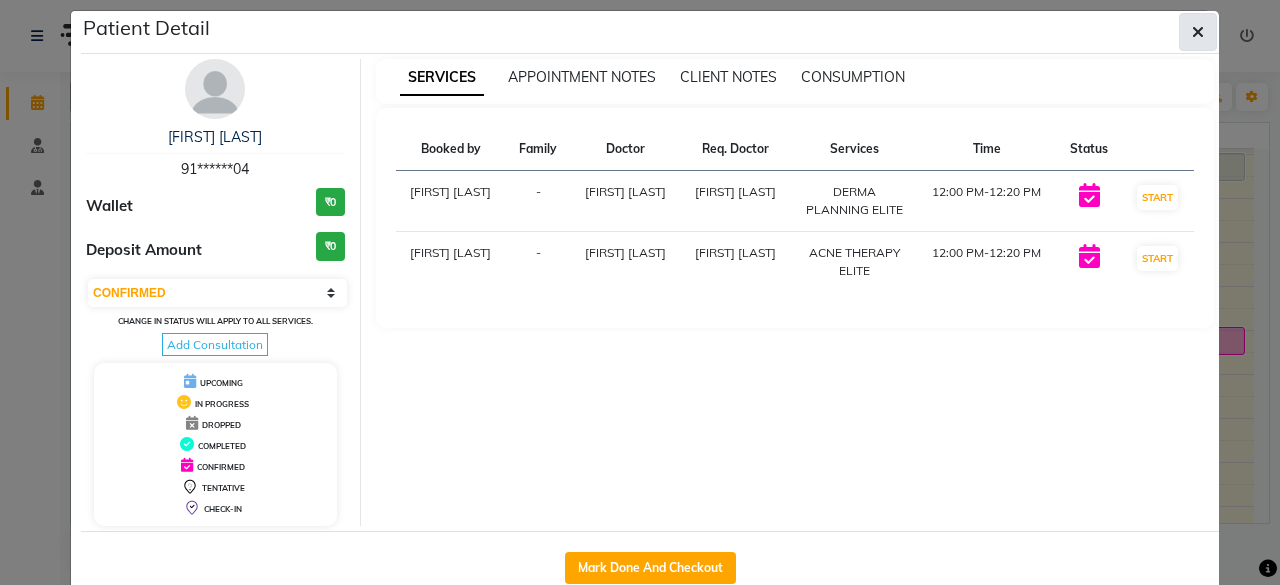 click 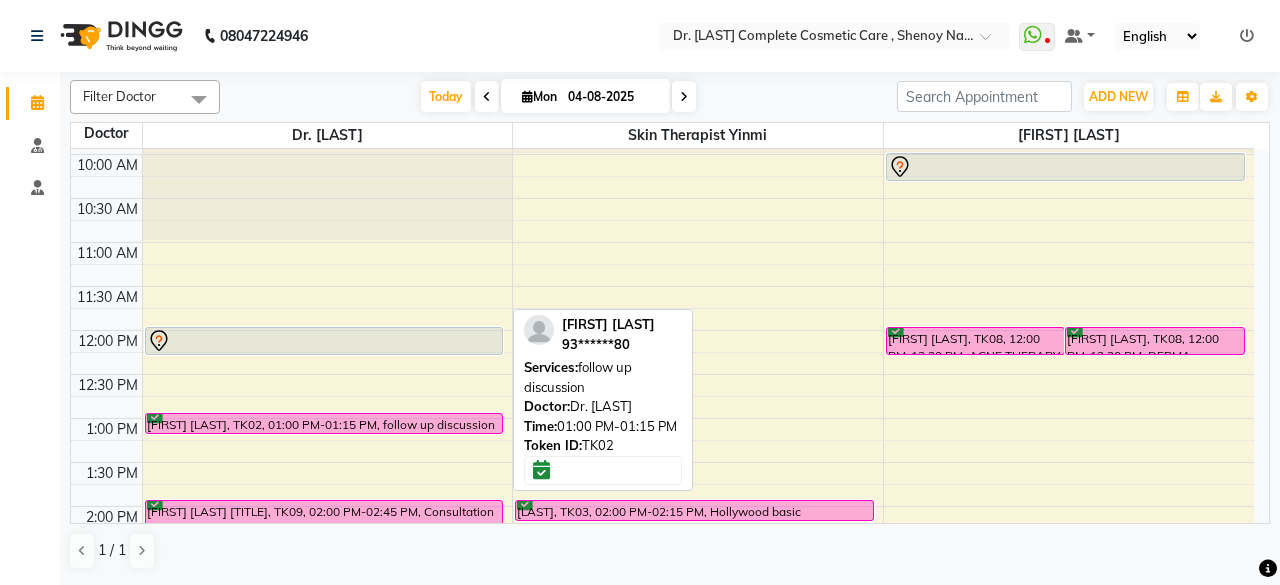 click on "[FIRST] [LAST], TK02, 01:00 PM-01:15 PM, follow up discussion" at bounding box center [324, 423] 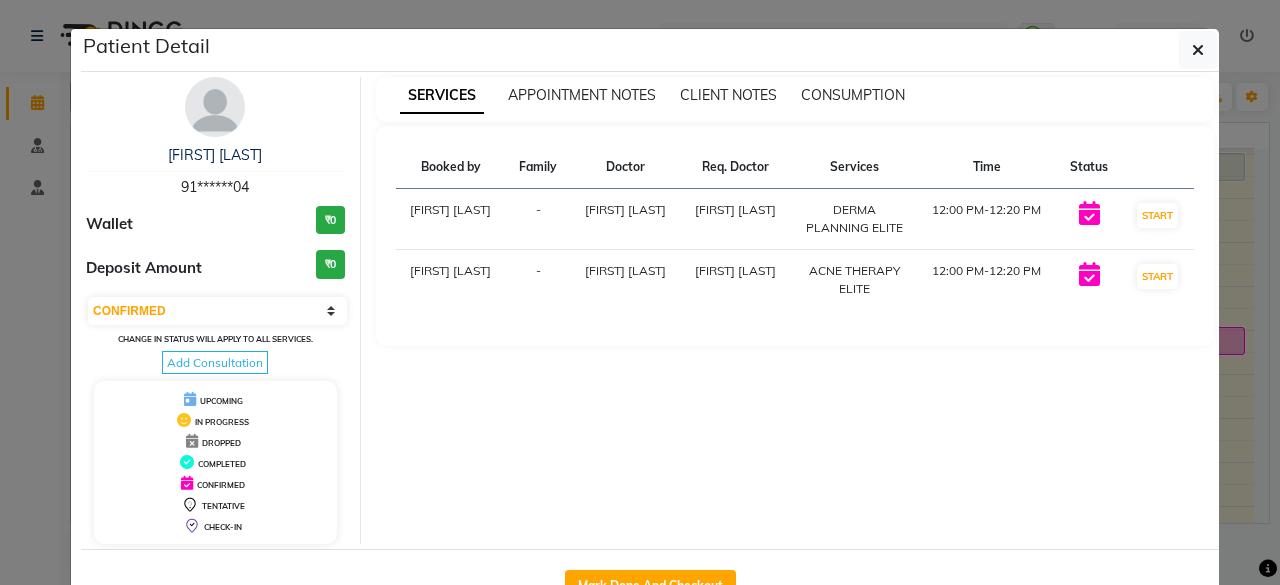 click on "SERVICES APPOINTMENT NOTES CLIENT NOTES CONSUMPTION Booked by Family Doctor Req. Doctor Services Time Status  [FIRST] [LAST]  - [FIRST] [LAST] [FIRST] [LAST]  DERMA PLANNING ELITE   12:00 PM-12:20 PM   START   [FIRST] [LAST]  - [FIRST] [LAST] [FIRST] [LAST]  ACNE THERAPY ELITE   12:00 PM-12:20 PM   START" at bounding box center [795, 310] 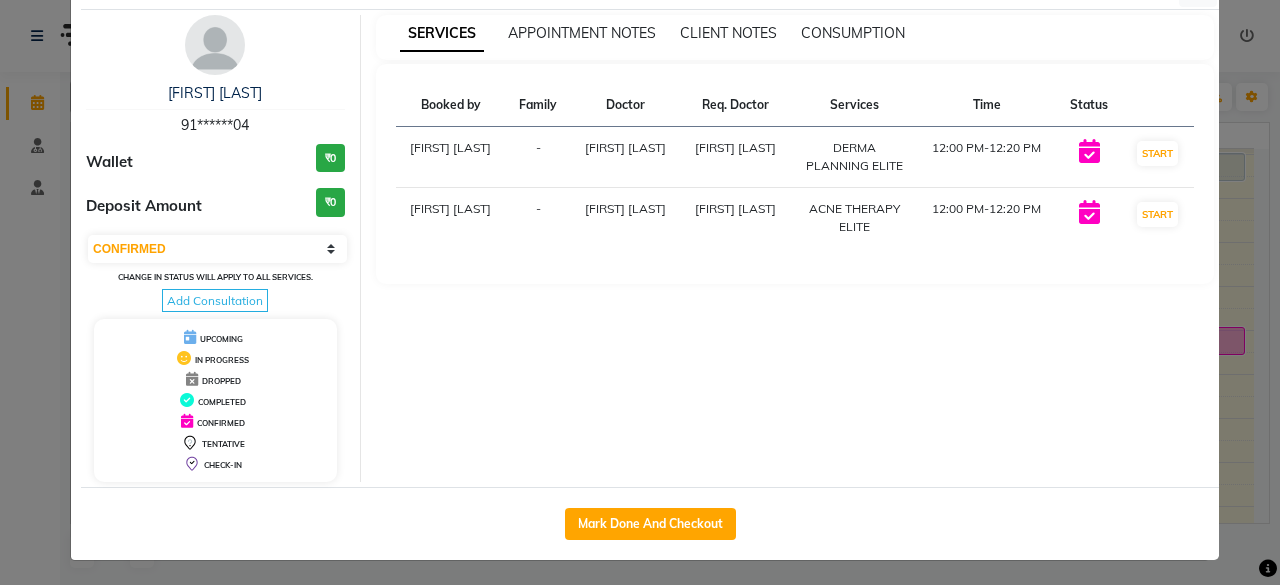 click on "SERVICES APPOINTMENT NOTES CLIENT NOTES CONSUMPTION Booked by Family Doctor Req. Doctor Services Time Status  [FIRST] [LAST]  - [FIRST] [LAST] [FIRST] [LAST]  DERMA PLANNING ELITE   12:00 PM-12:20 PM   START   [FIRST] [LAST]  - [FIRST] [LAST] [FIRST] [LAST]  ACNE THERAPY ELITE   12:00 PM-12:20 PM   START" at bounding box center (795, 248) 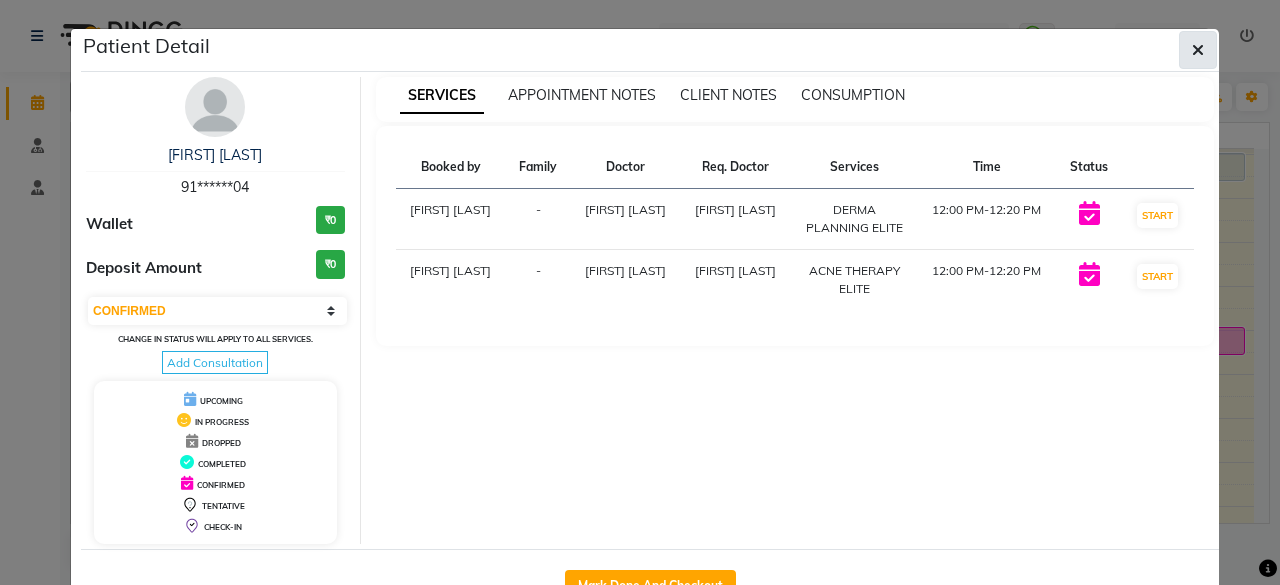 click 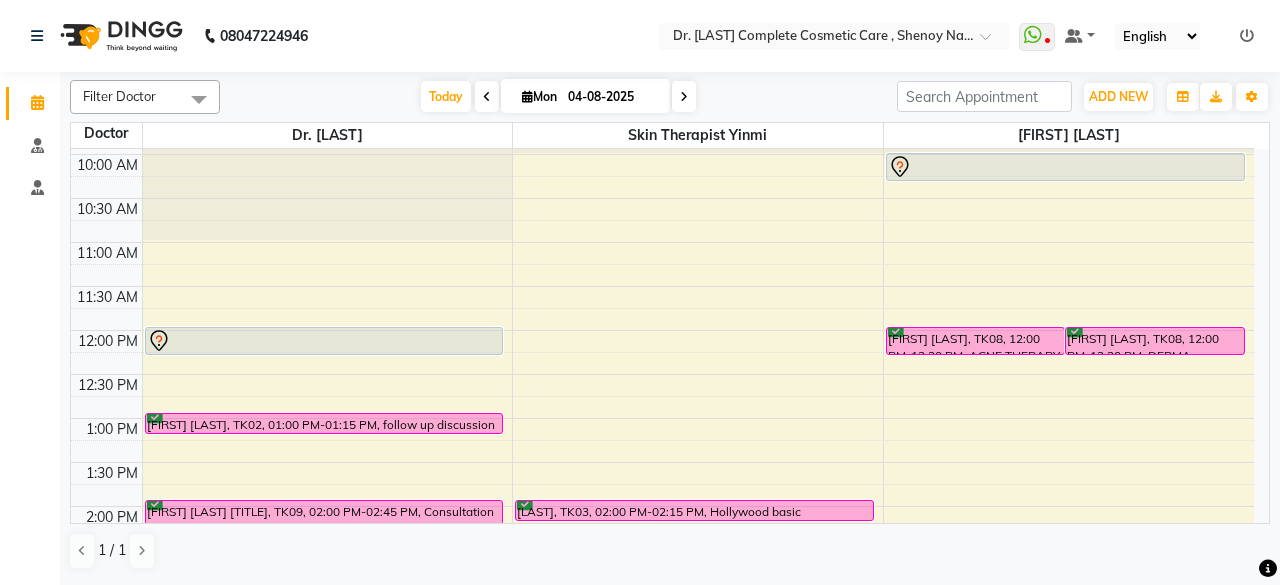 click on "08047224946 Select Location × Dr. [LAST] Complete Cosmetic Care , Shenoy Nagar  WhatsApp Status  ✕ Status:  Disconnected Most Recent Message: 06-03-2025     05:05 PM Recent Service Activity: 06-03-2025     05:17 PM  08047224946 Whatsapp Settings Default Panel My Panel English ENGLISH Español العربية मराठी हिंदी ગુજરાતી தமிழ் 中文 Notifications nothing to show" 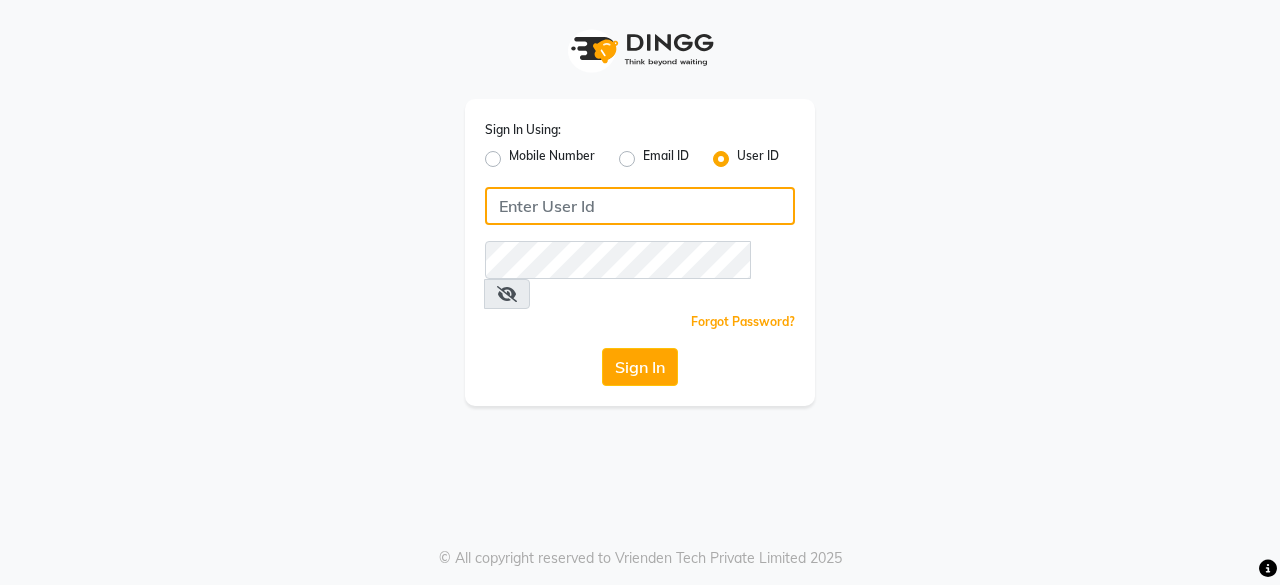 click 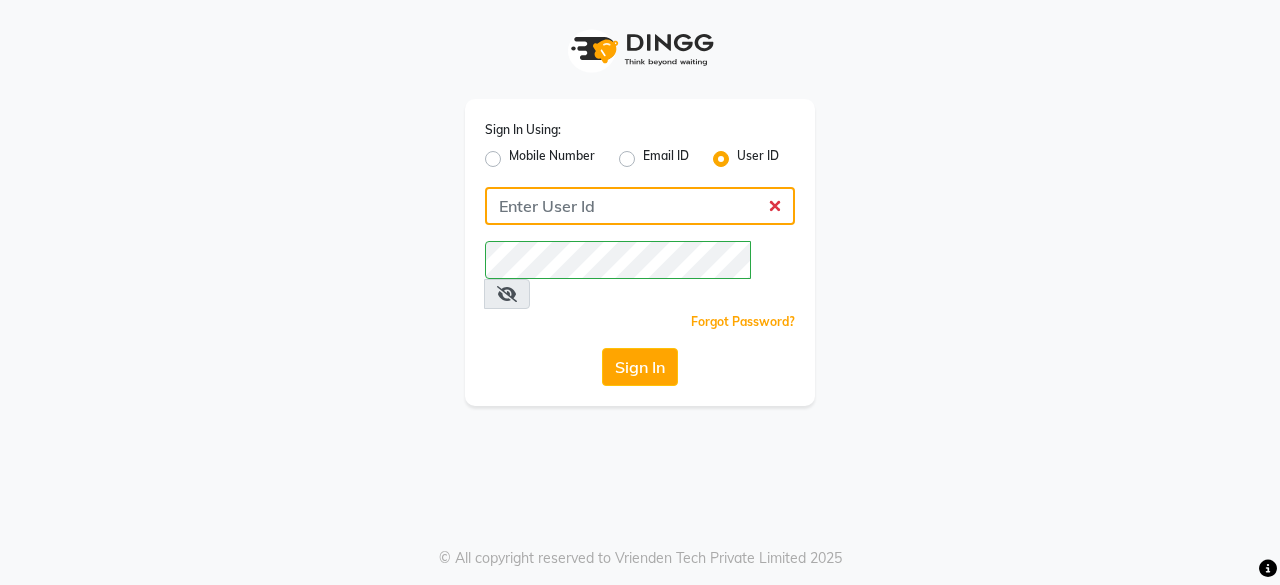 click 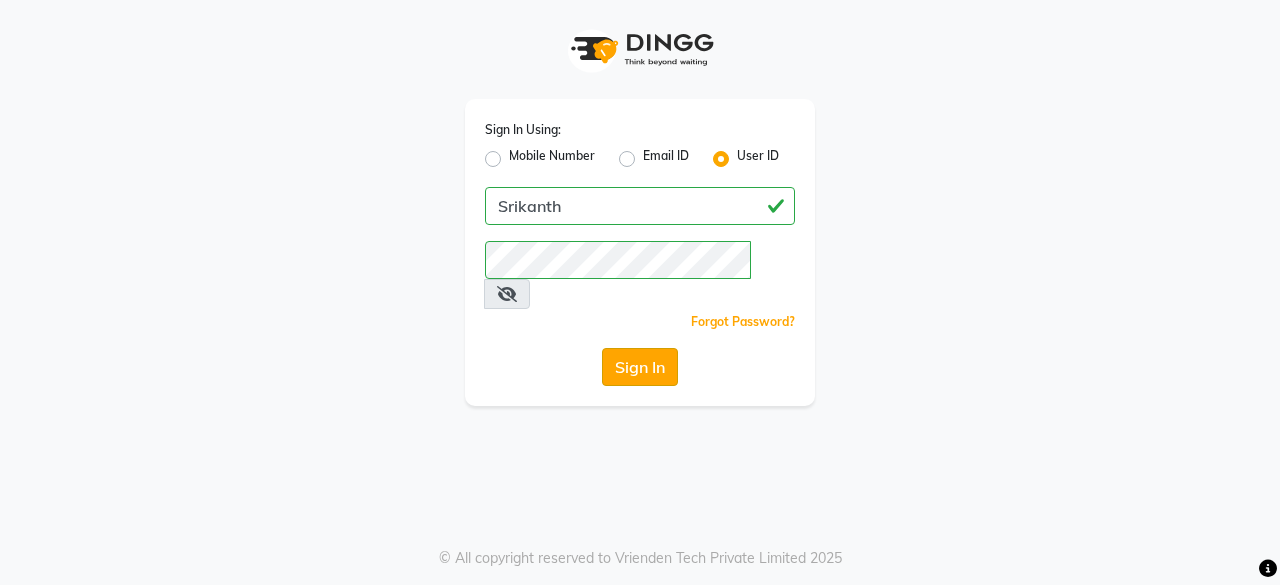 click on "Sign In" 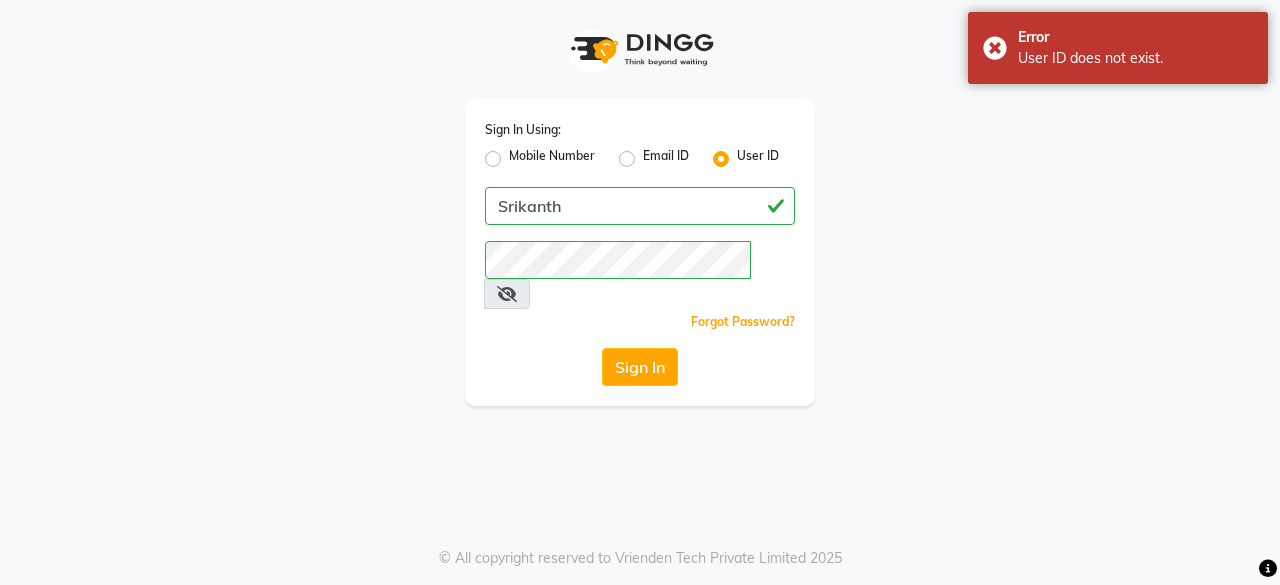 click at bounding box center (507, 294) 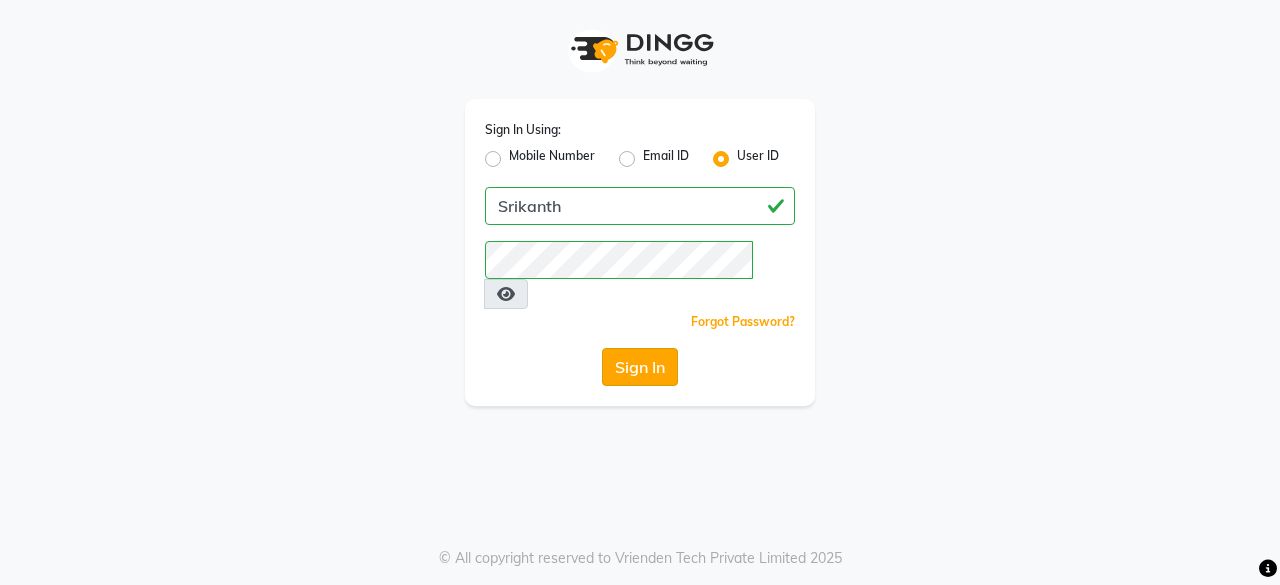 click on "Sign In" 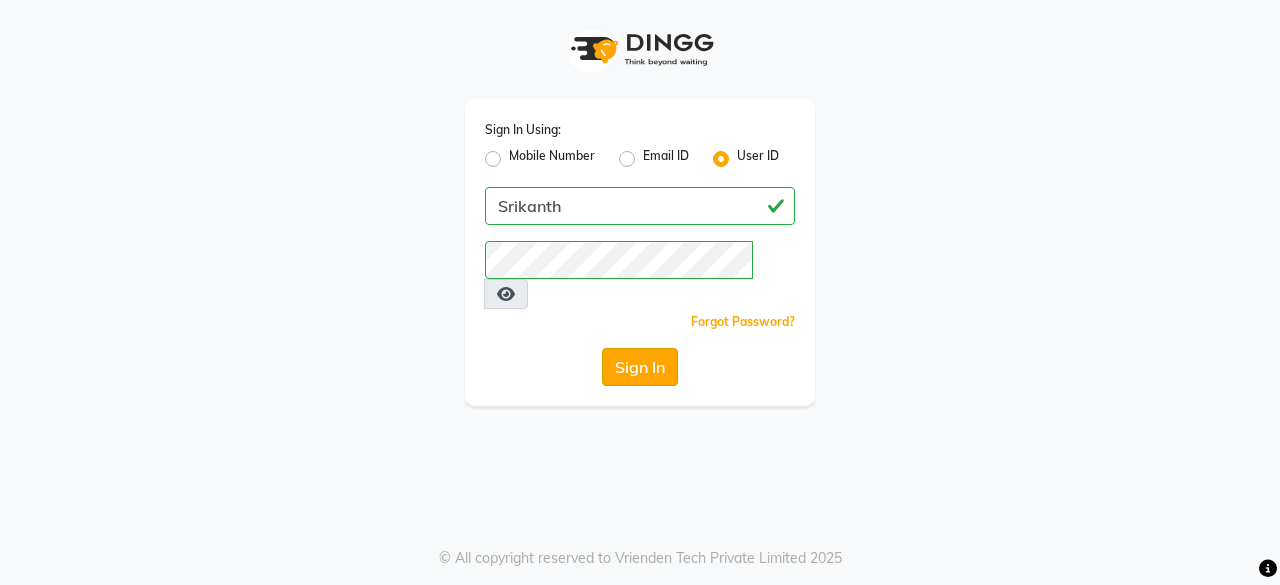 click on "Sign In" 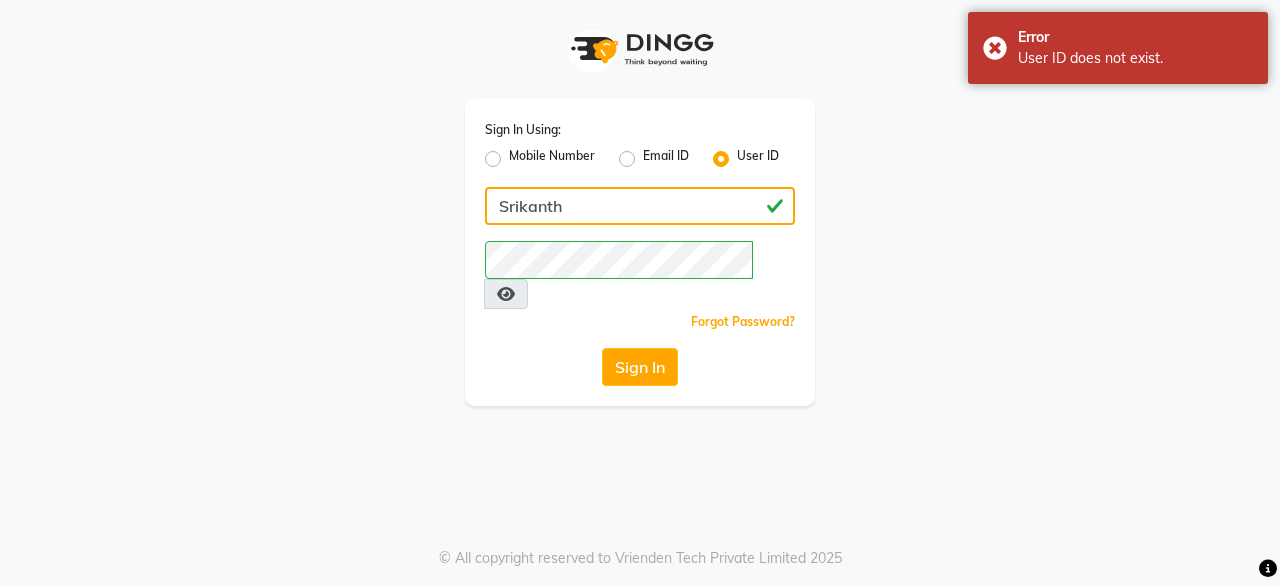 click on "Srikanth" 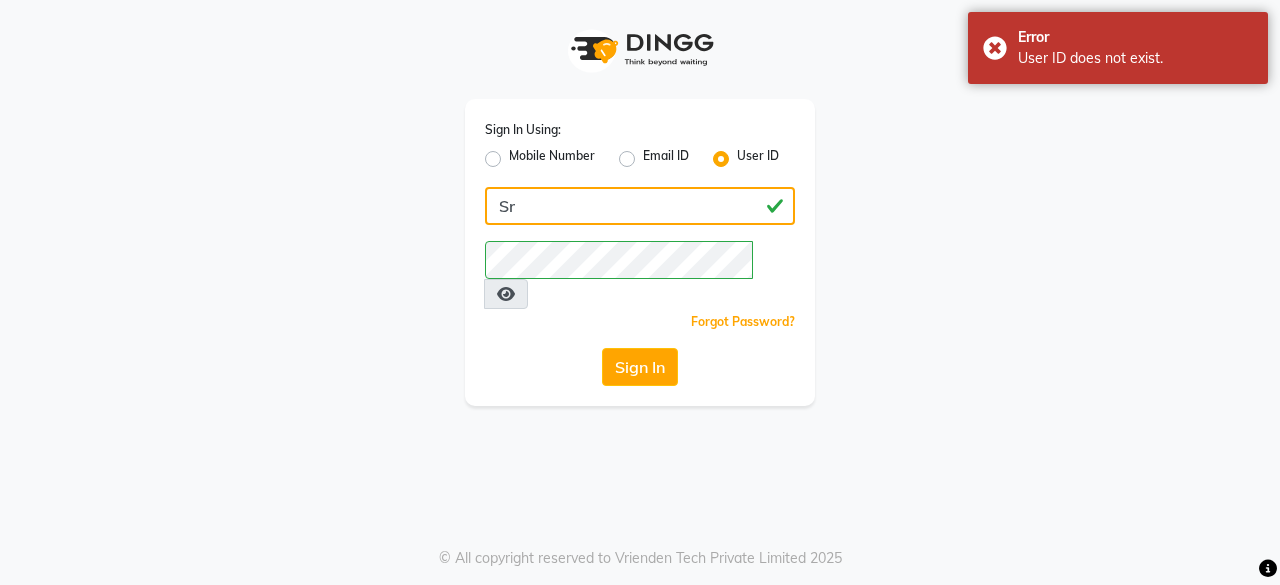 type on "S" 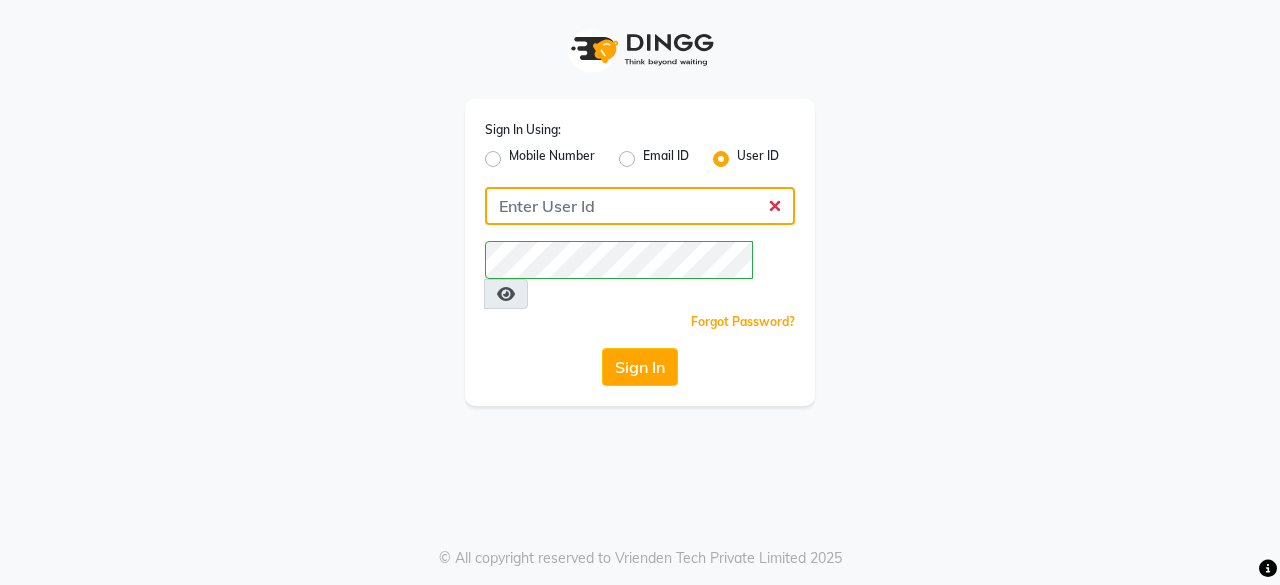 type 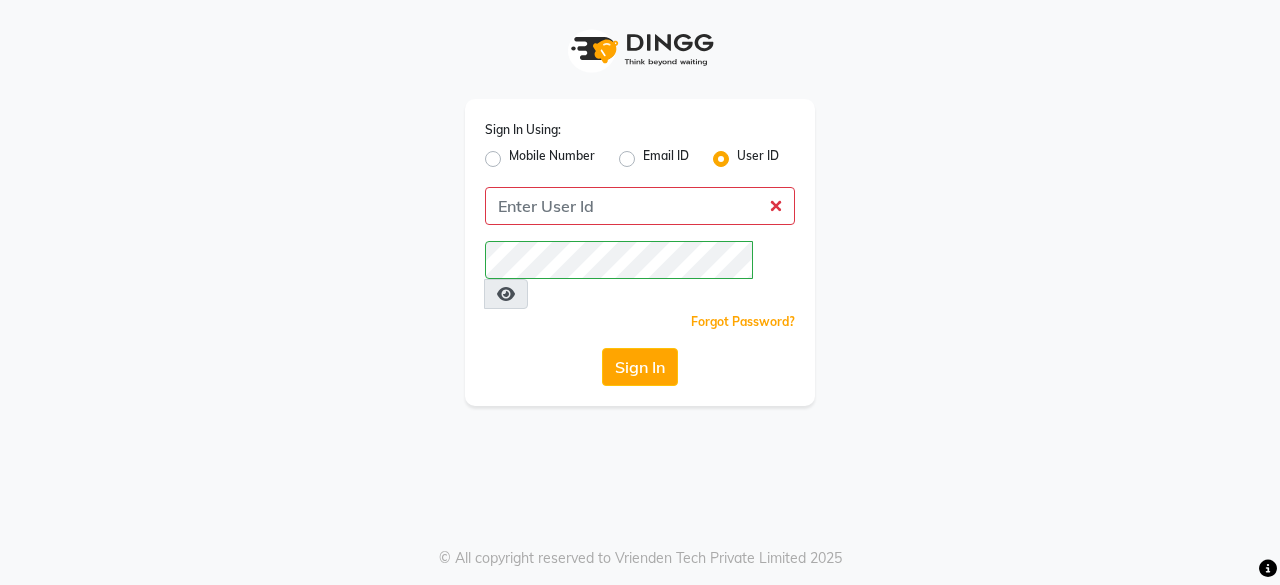 click on "Mobile Number" 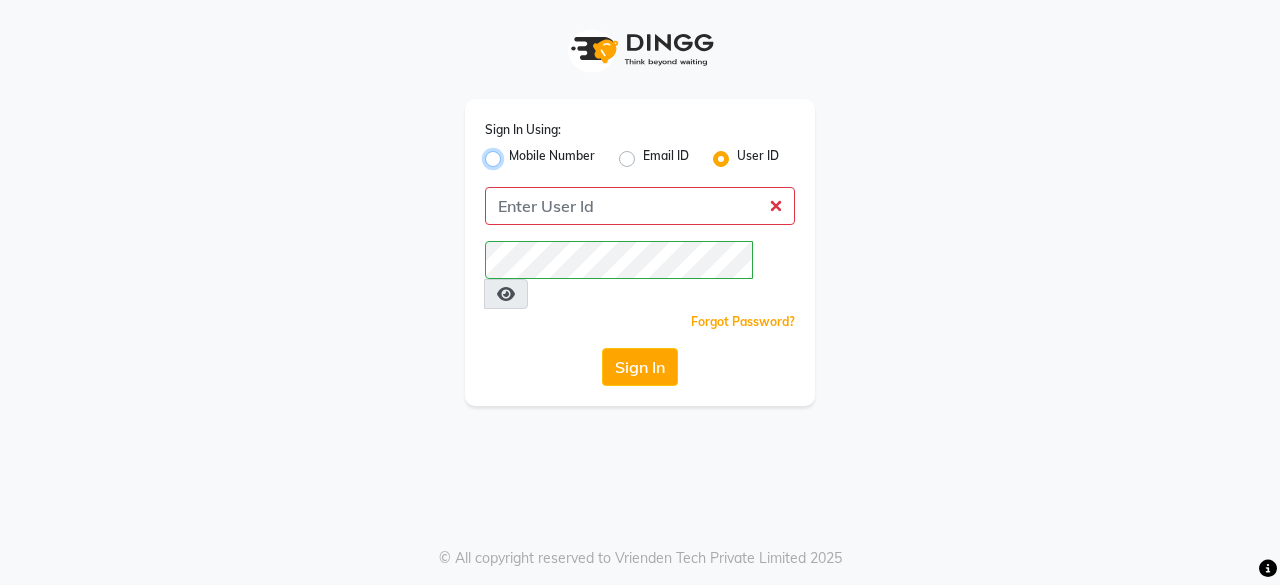 click on "Mobile Number" at bounding box center (515, 153) 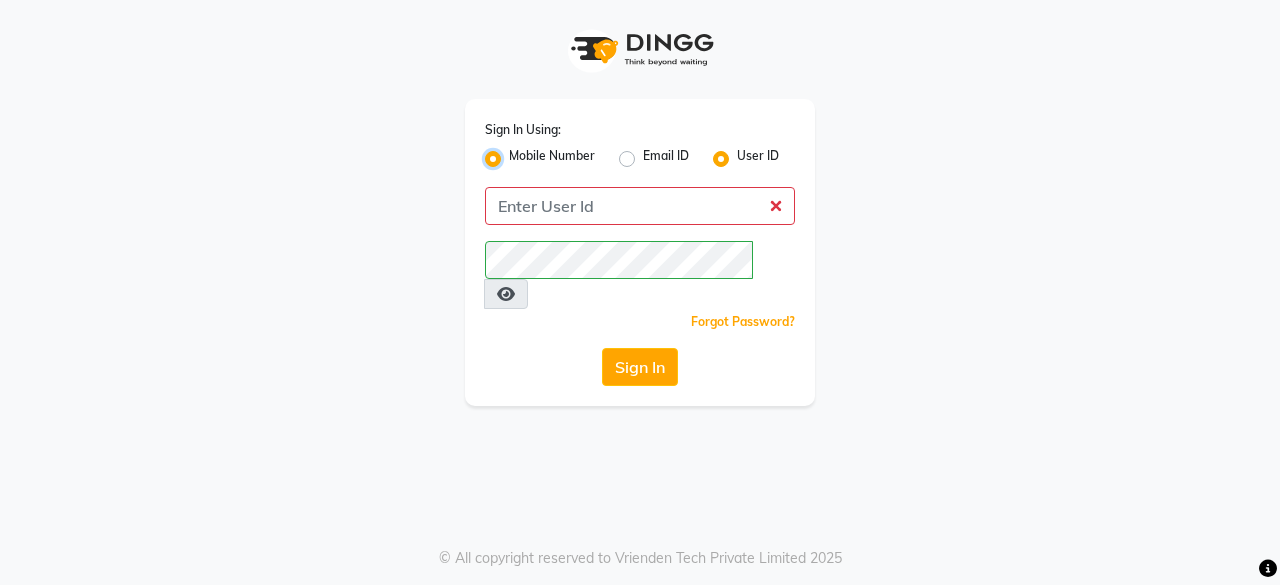 radio on "false" 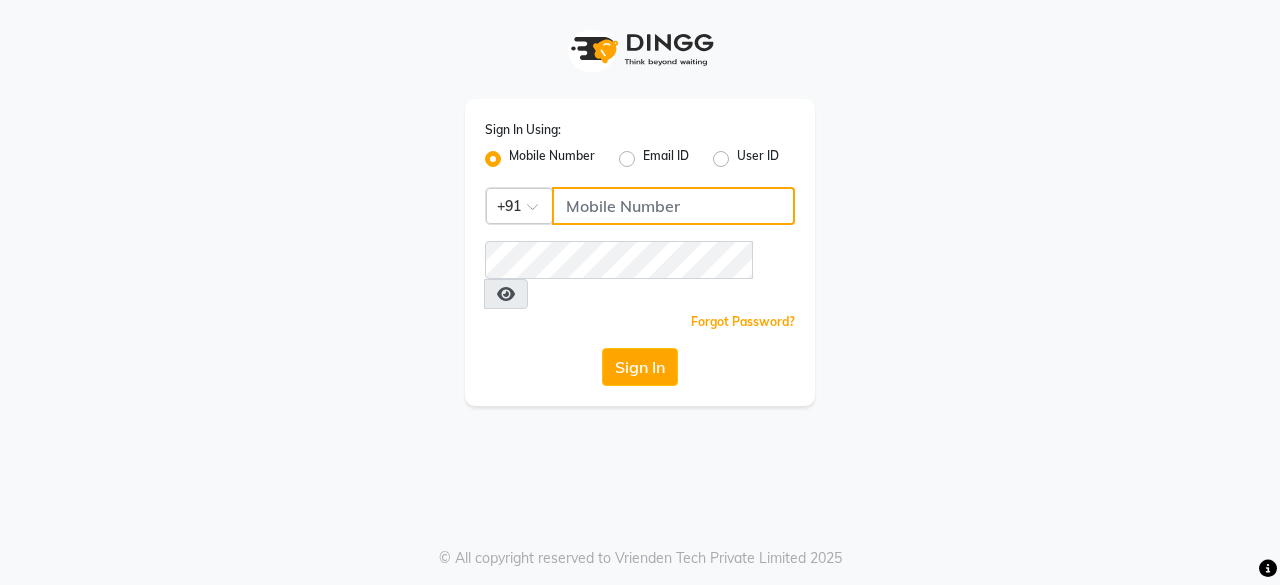 click 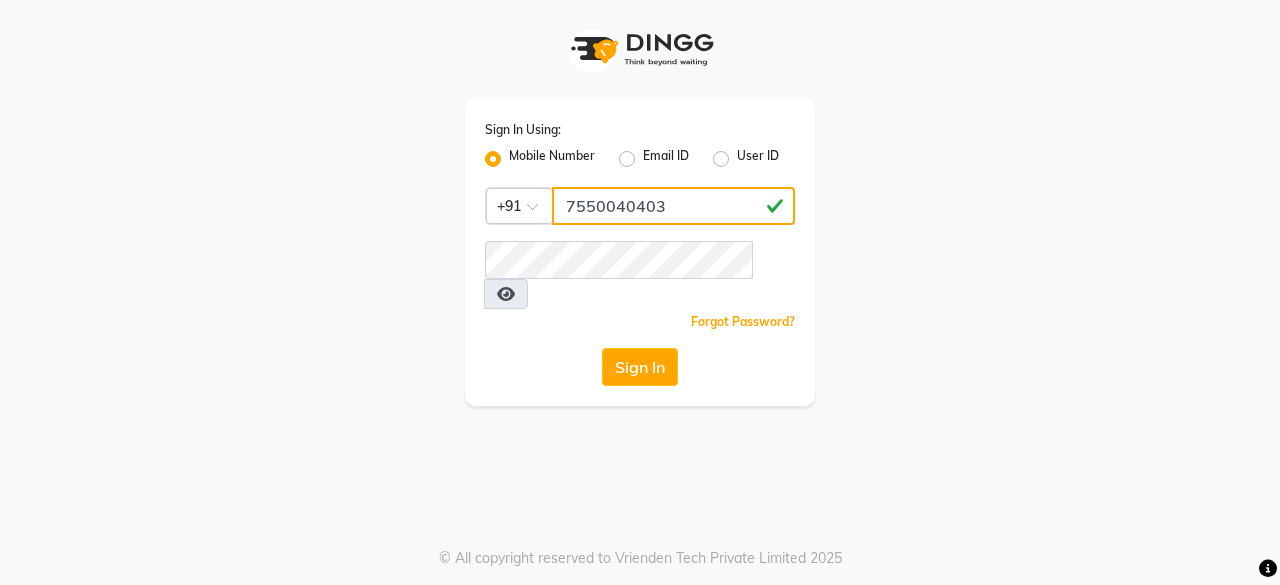 type on "7550040403" 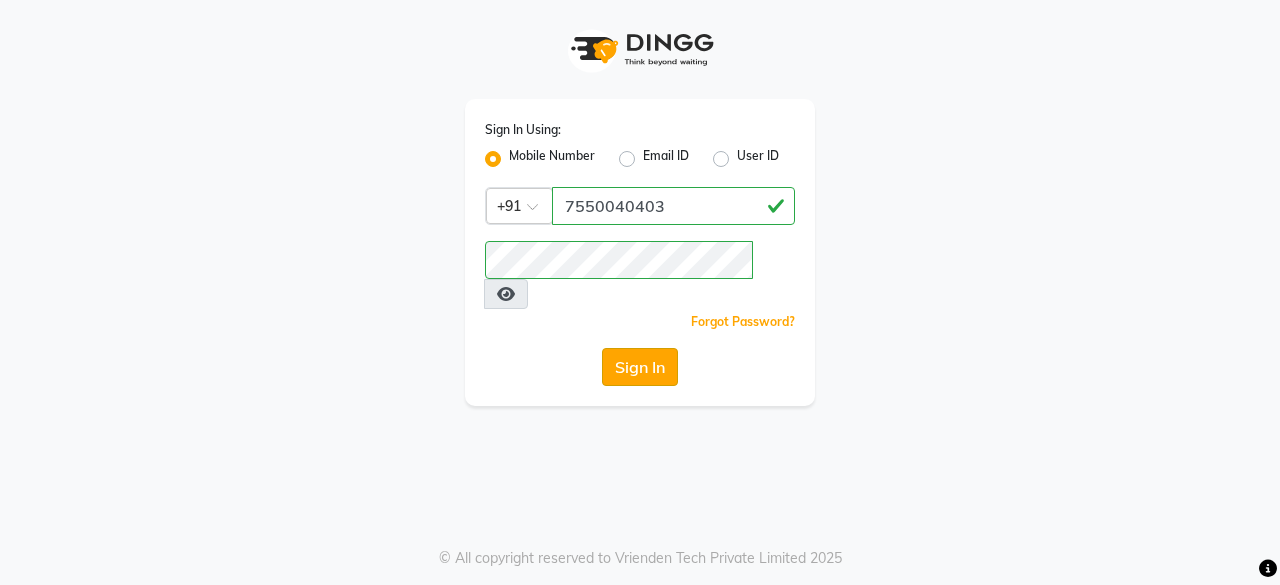 click on "Sign In" 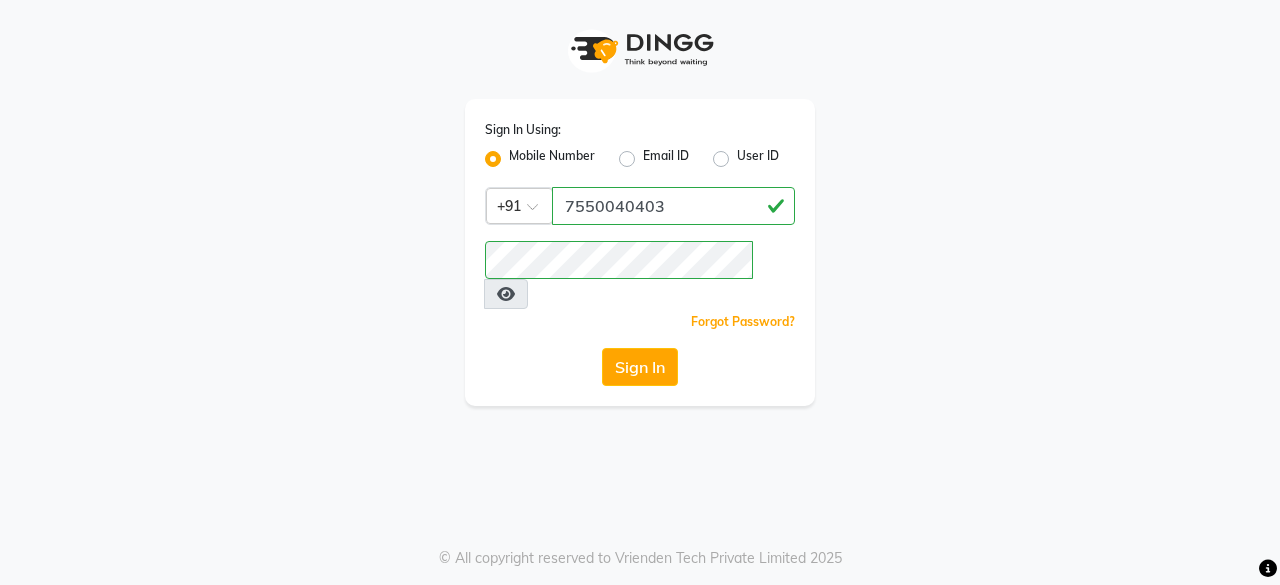 click at bounding box center [506, 294] 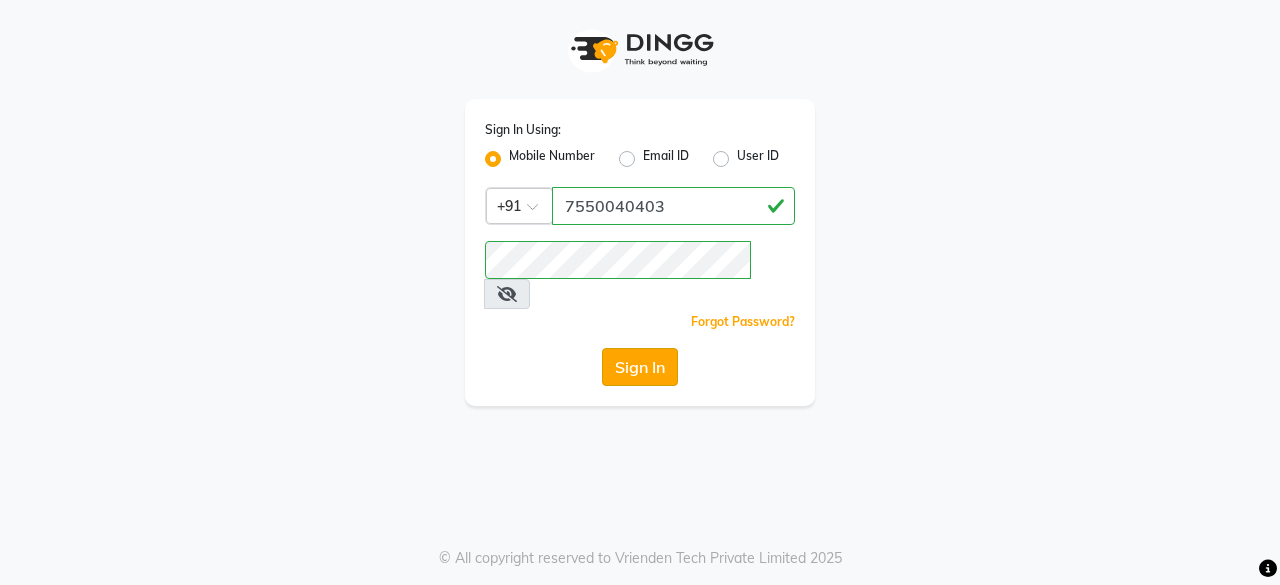 click on "Sign In" 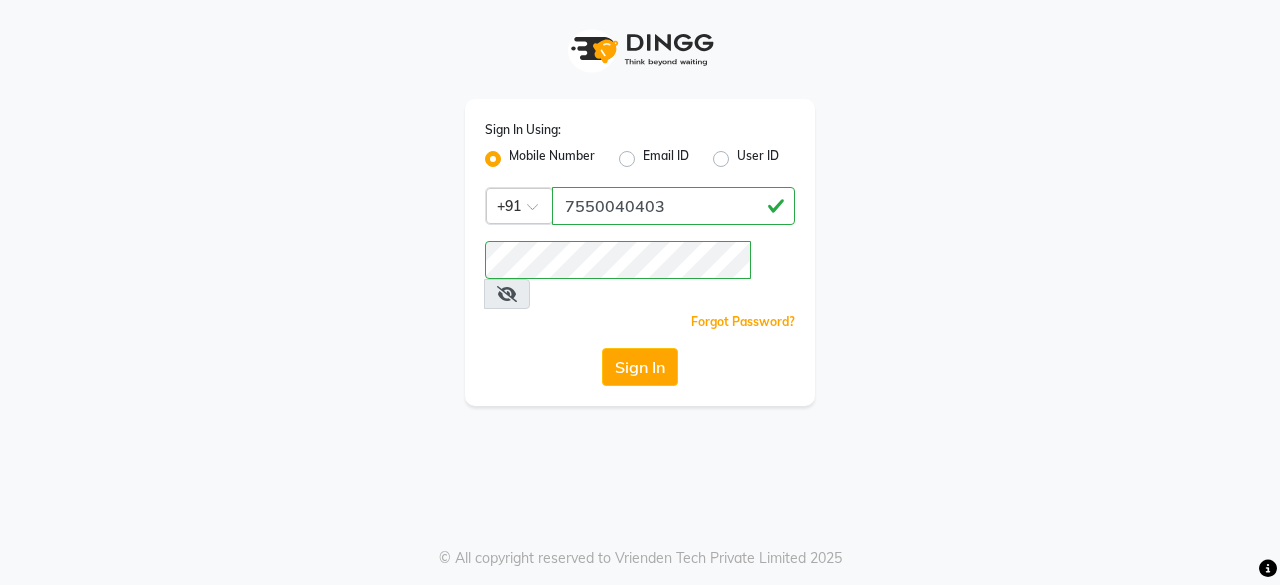 click on "Sign In Using: Mobile Number Email ID User ID Country Code × +91 [PHONE]  Remember me Forgot Password?  Sign In" 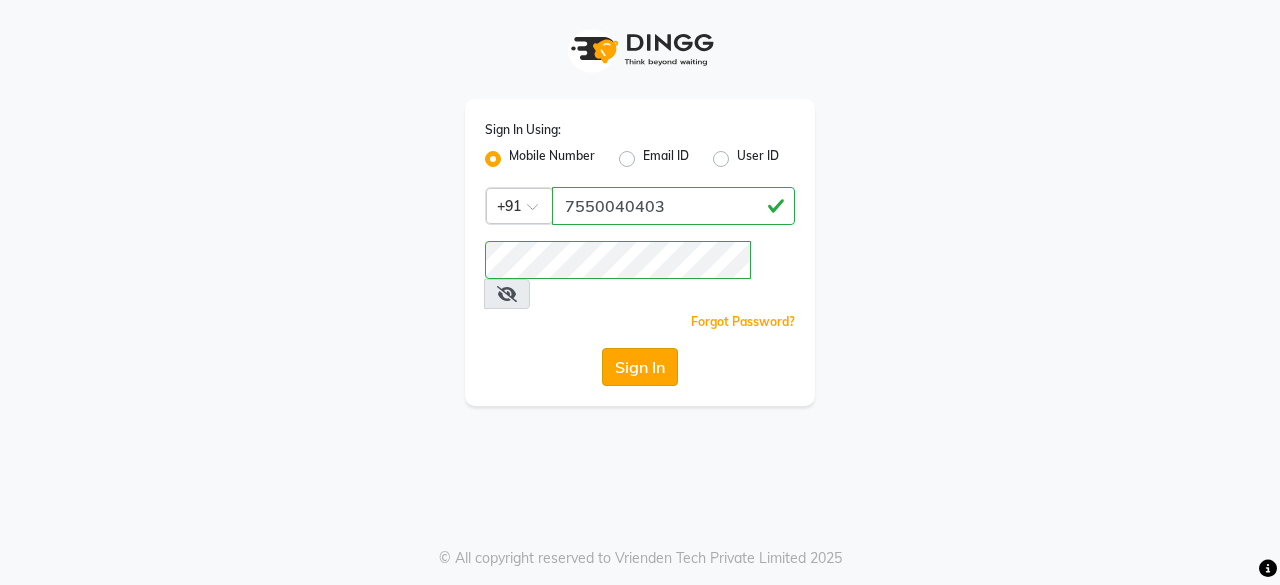click on "Sign In" 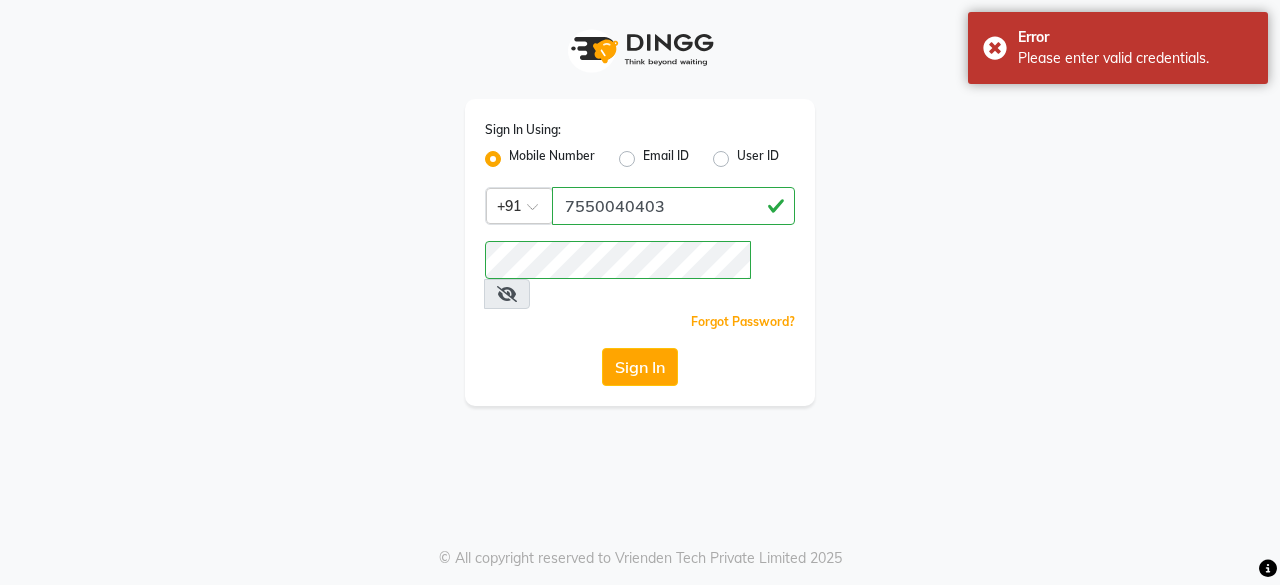 click at bounding box center (507, 294) 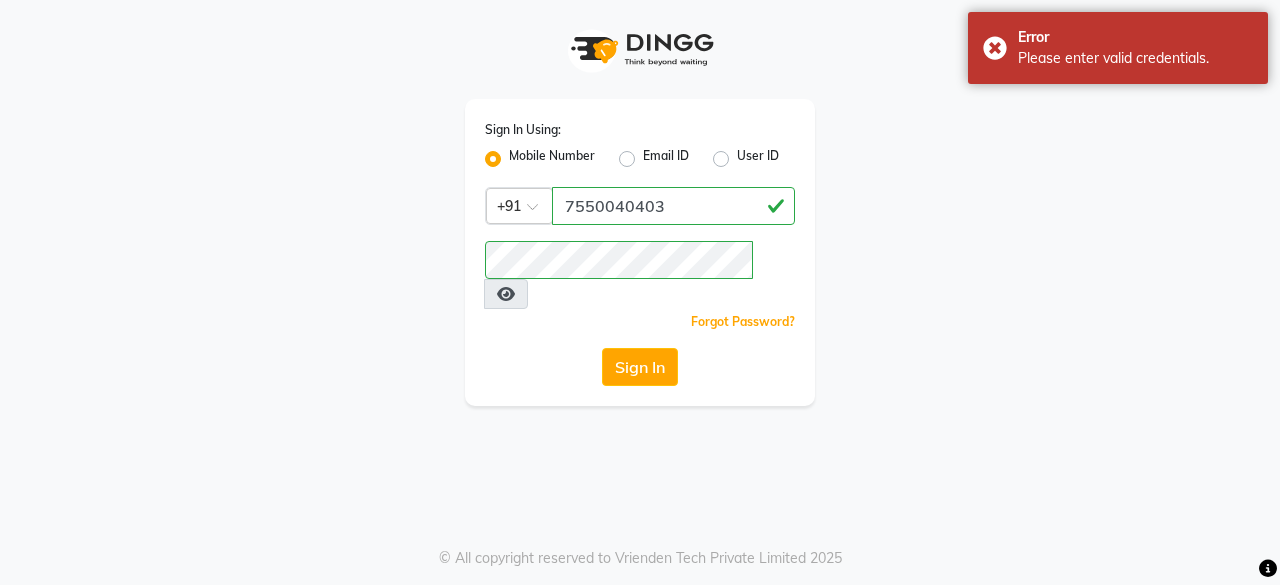 click at bounding box center [506, 294] 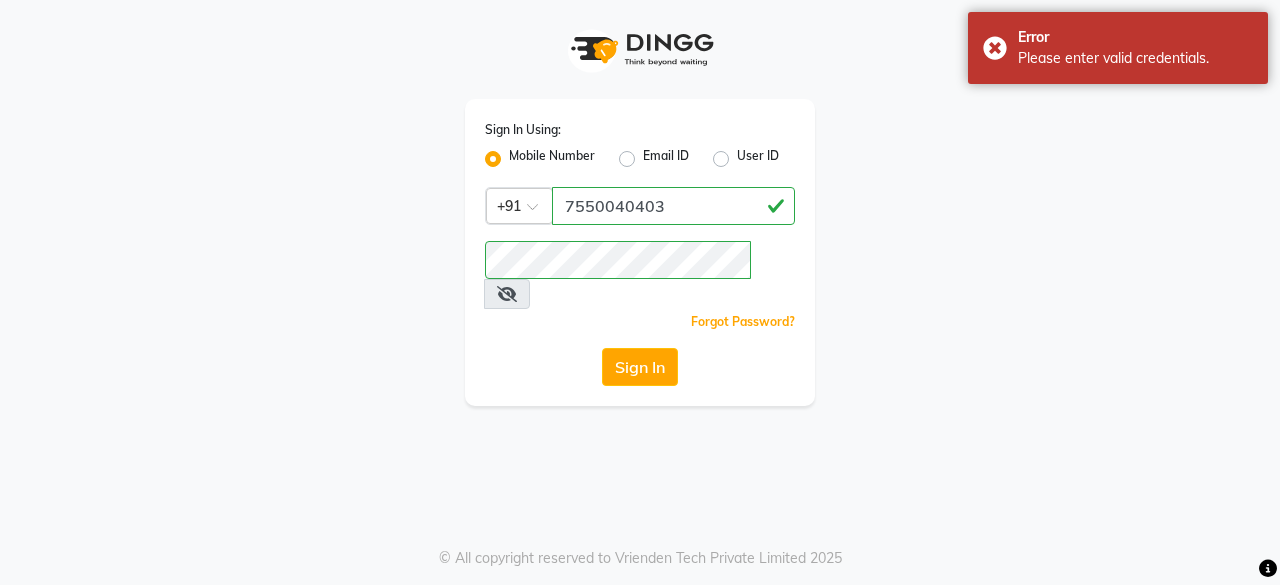 drag, startPoint x: 770, startPoint y: 258, endPoint x: 784, endPoint y: 245, distance: 19.104973 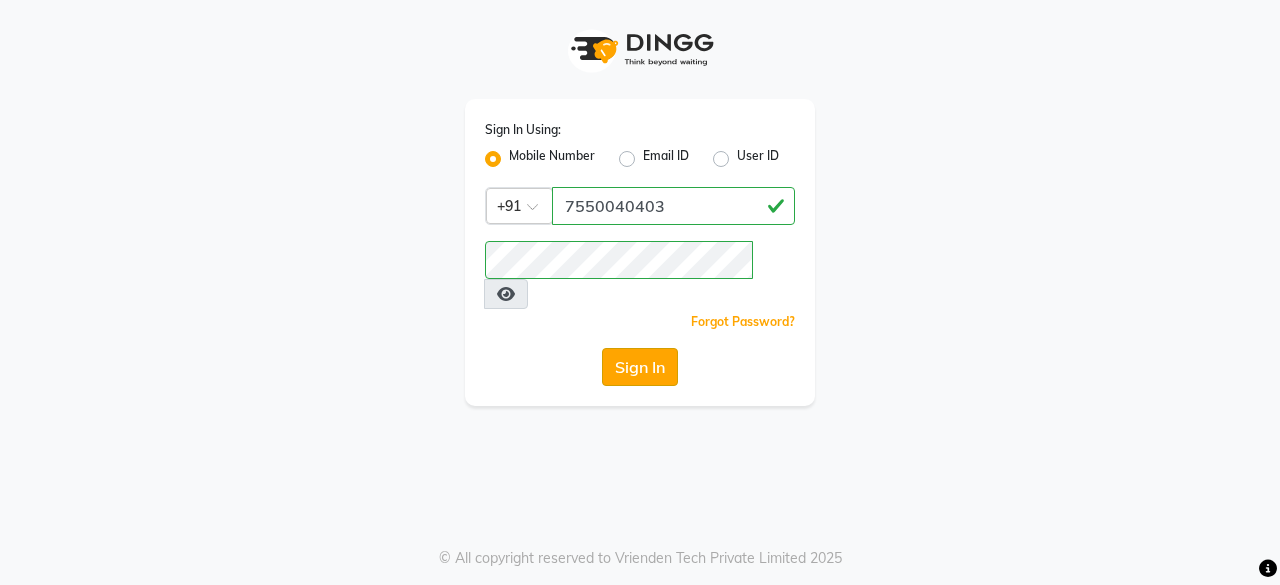 click on "Sign In" 